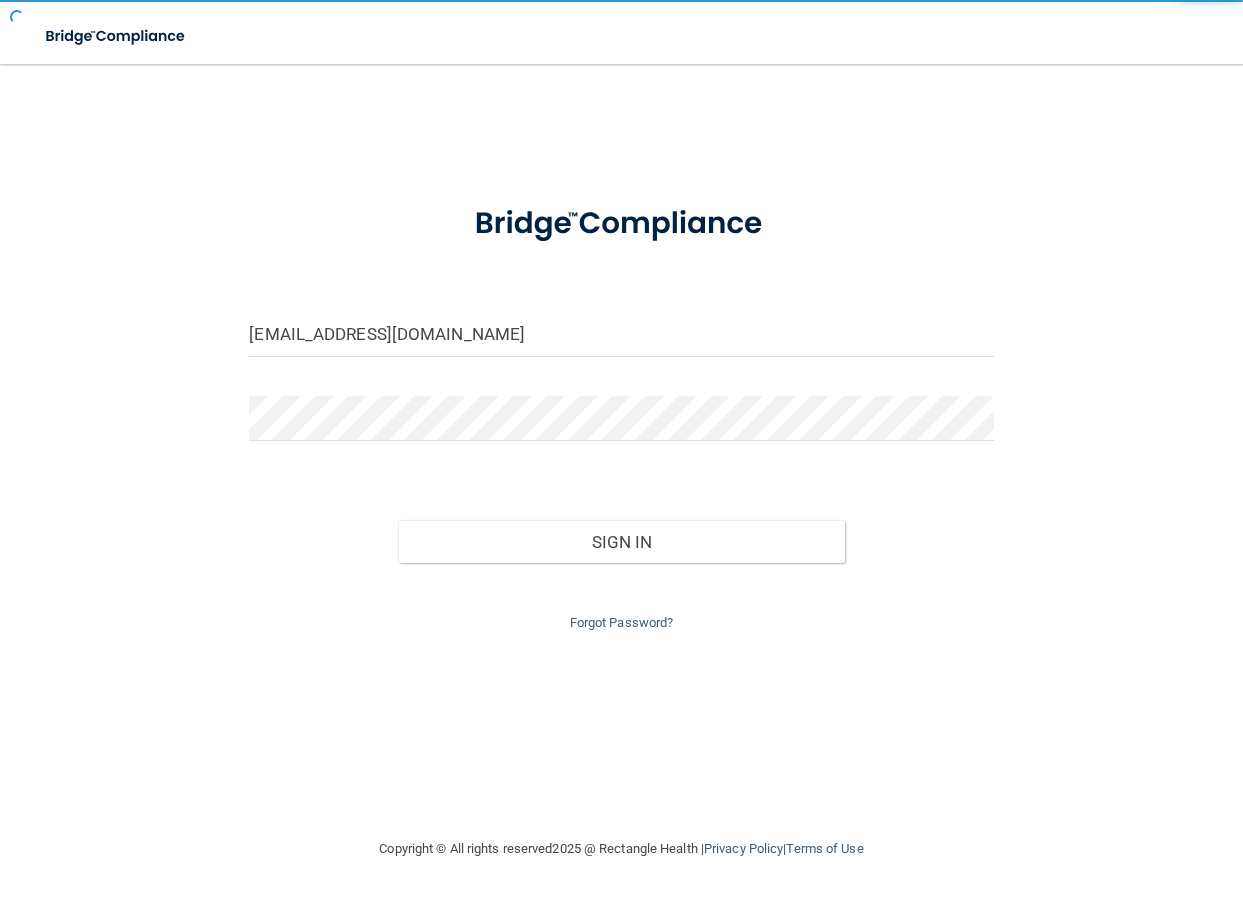 scroll, scrollTop: 0, scrollLeft: 0, axis: both 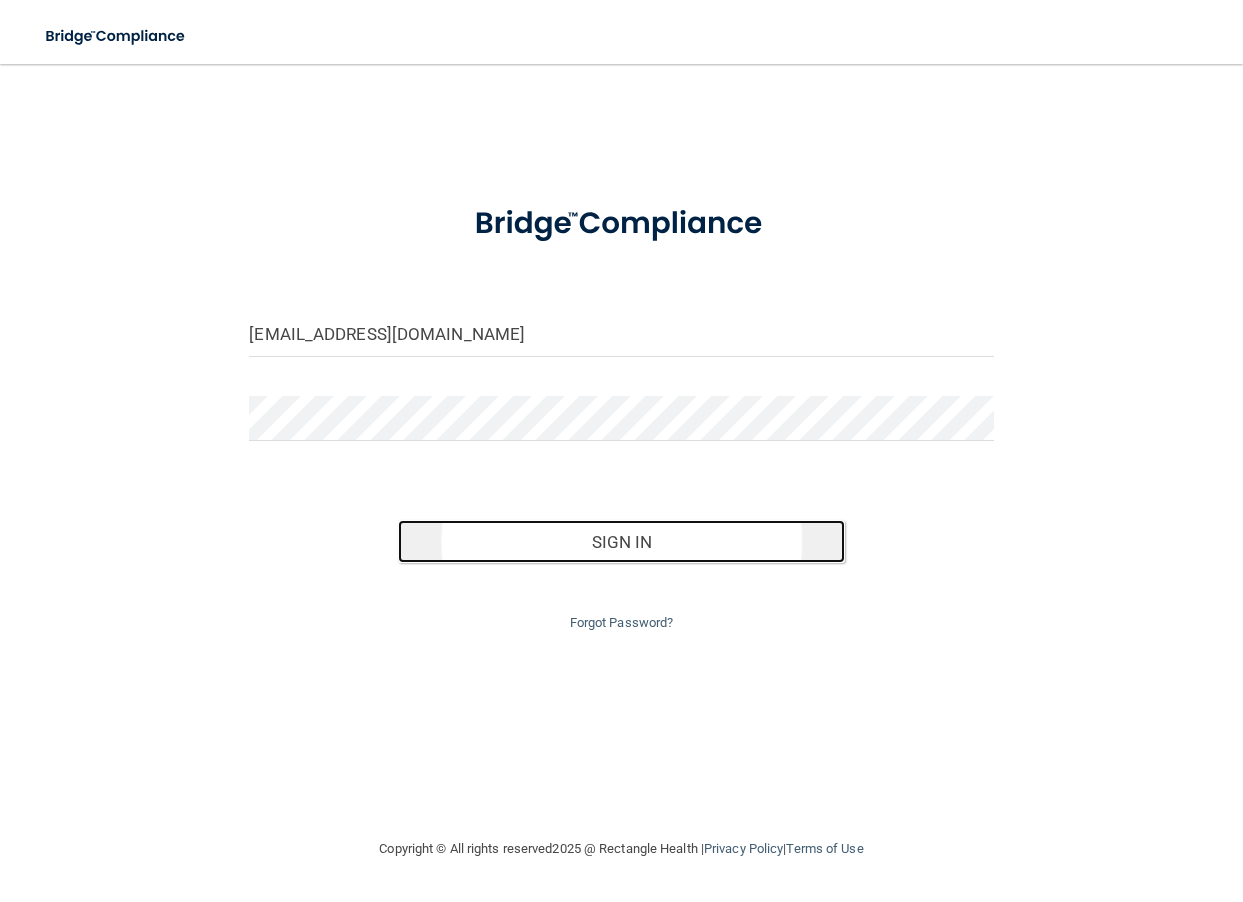 click on "Sign In" at bounding box center [621, 542] 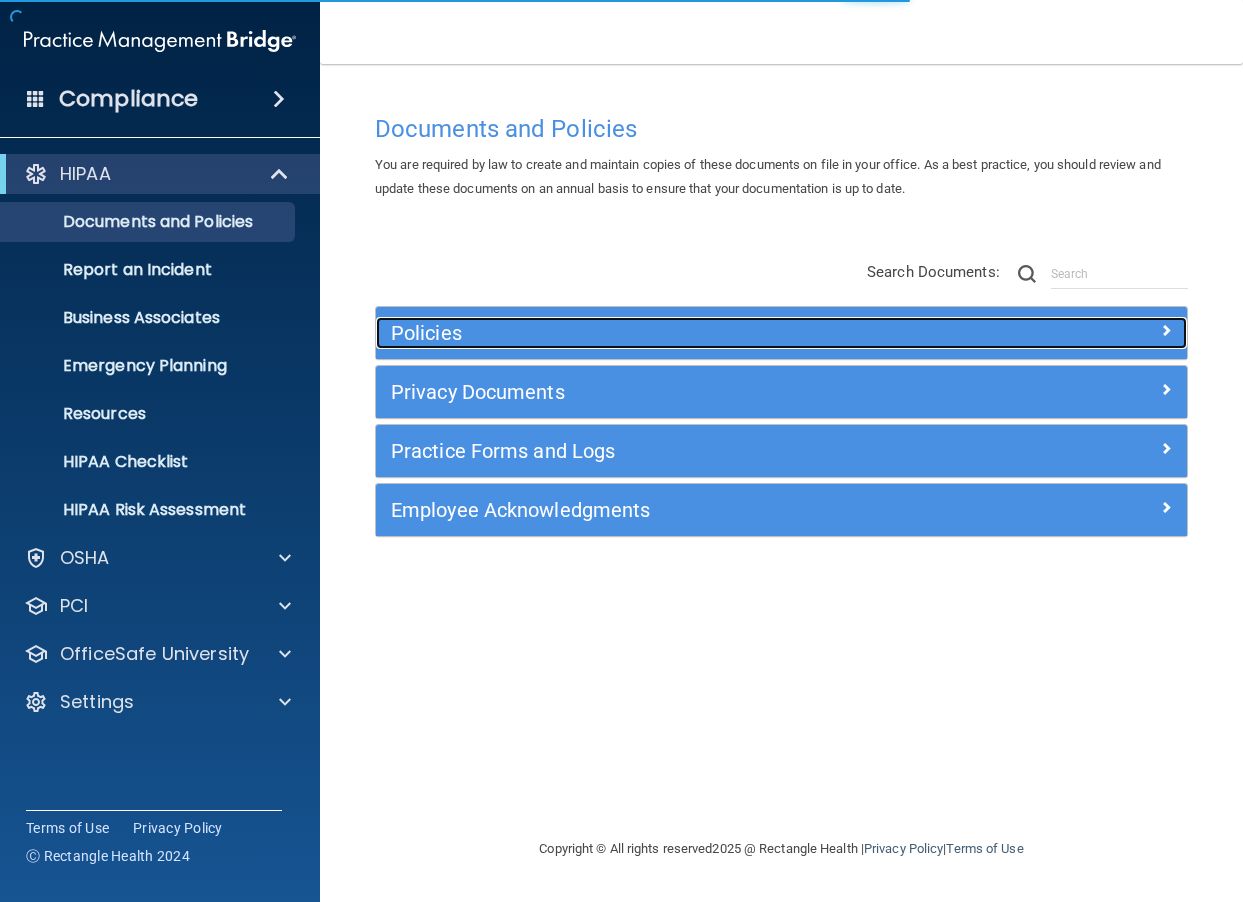click on "Policies" at bounding box center (680, 333) 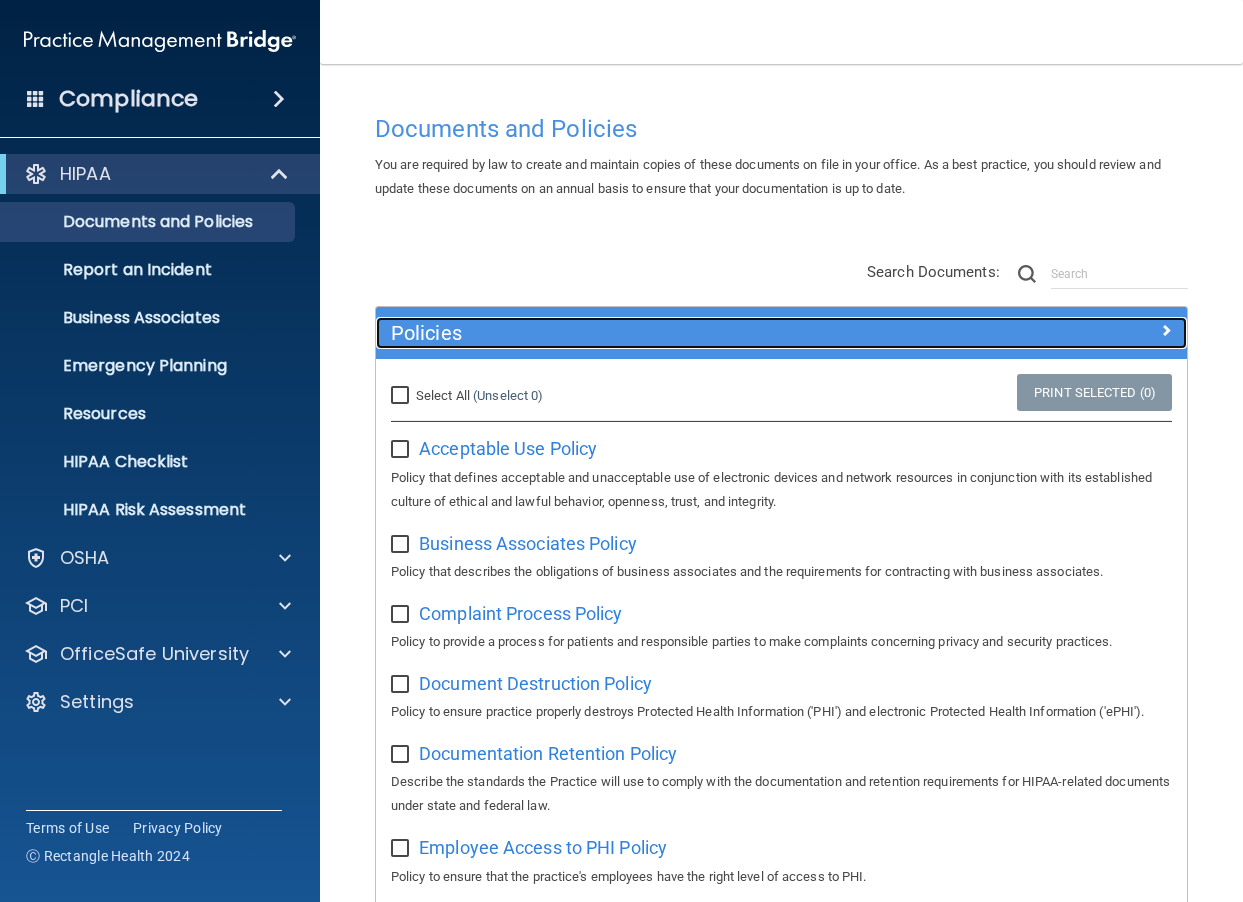 click on "Policies" at bounding box center [680, 333] 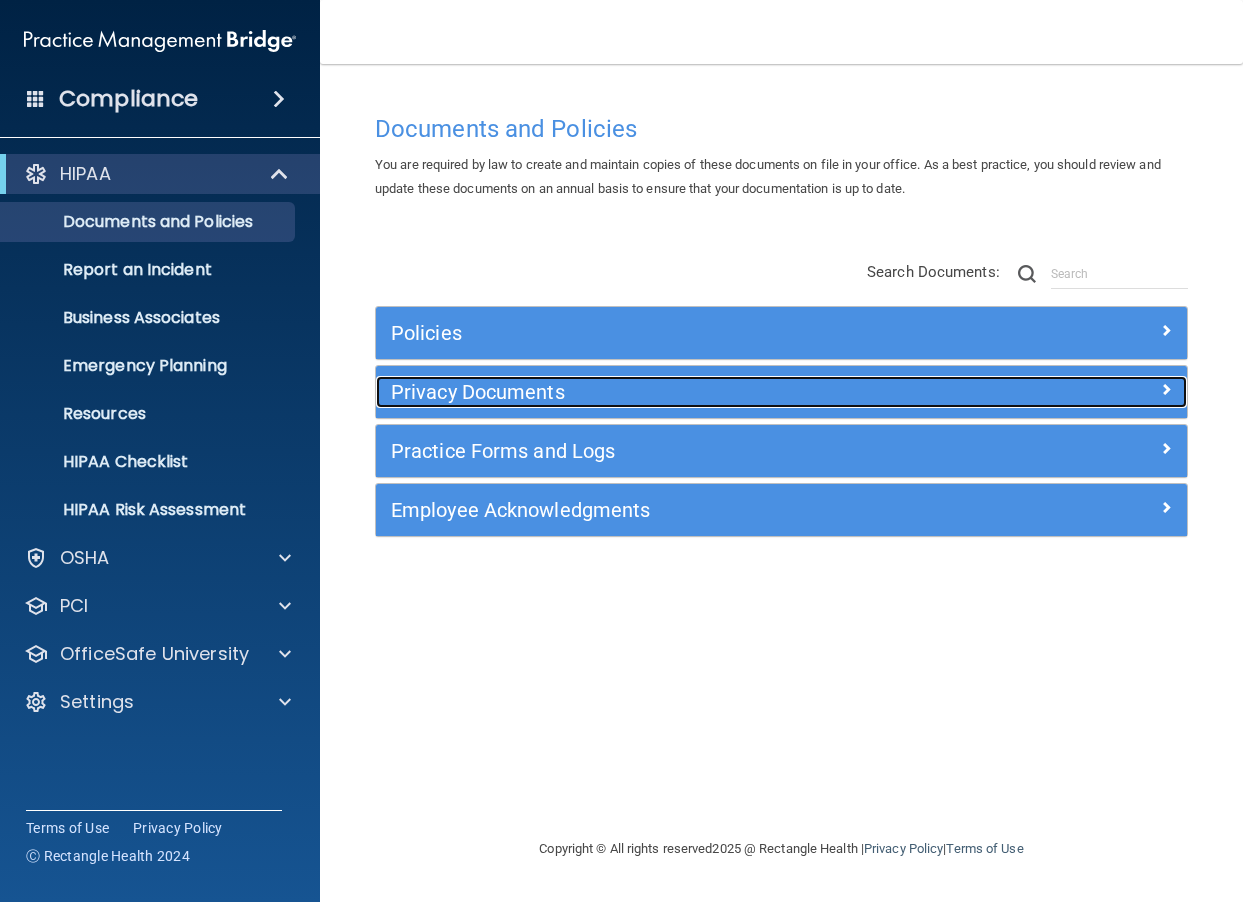 click on "Privacy Documents" at bounding box center [680, 392] 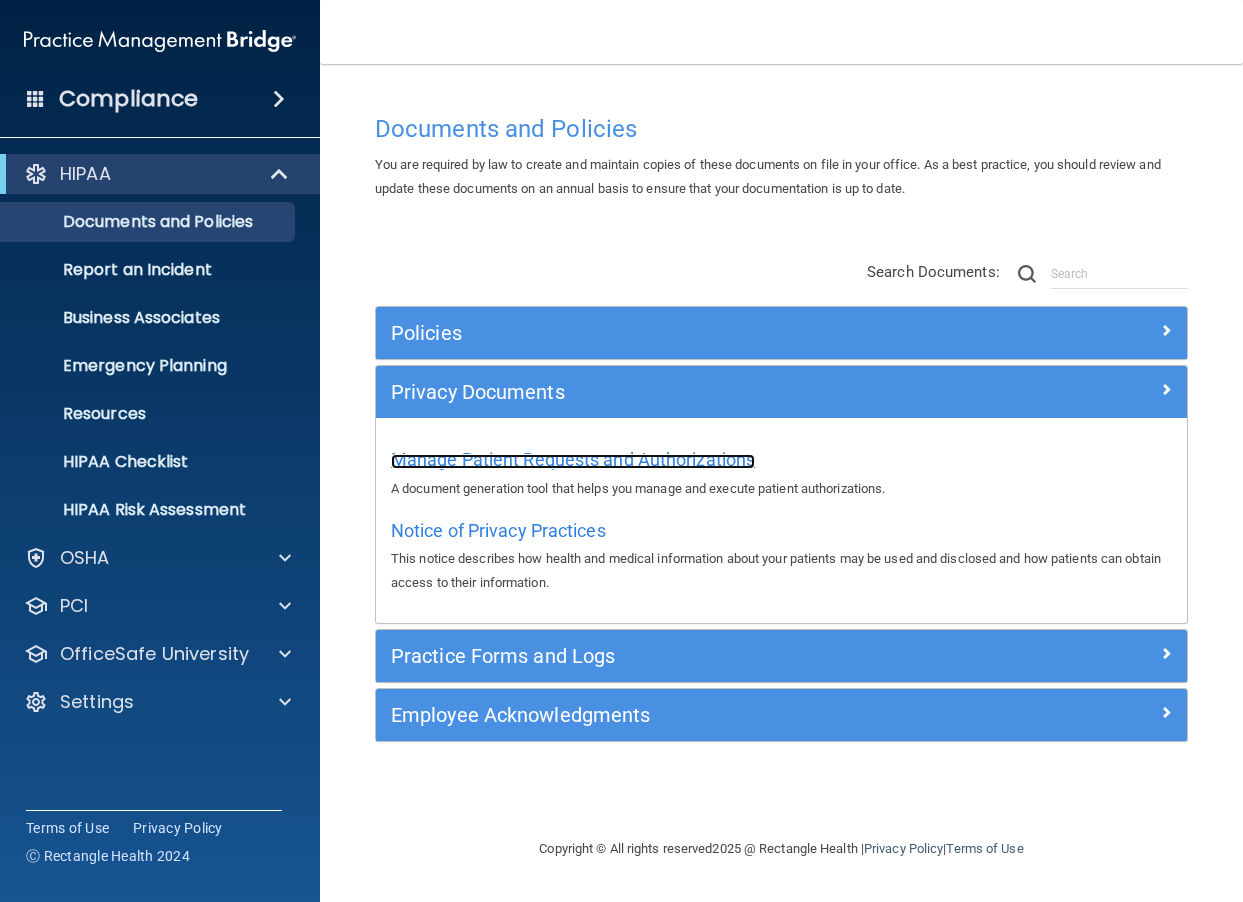click on "Manage Patient Requests and Authorizations" at bounding box center (573, 459) 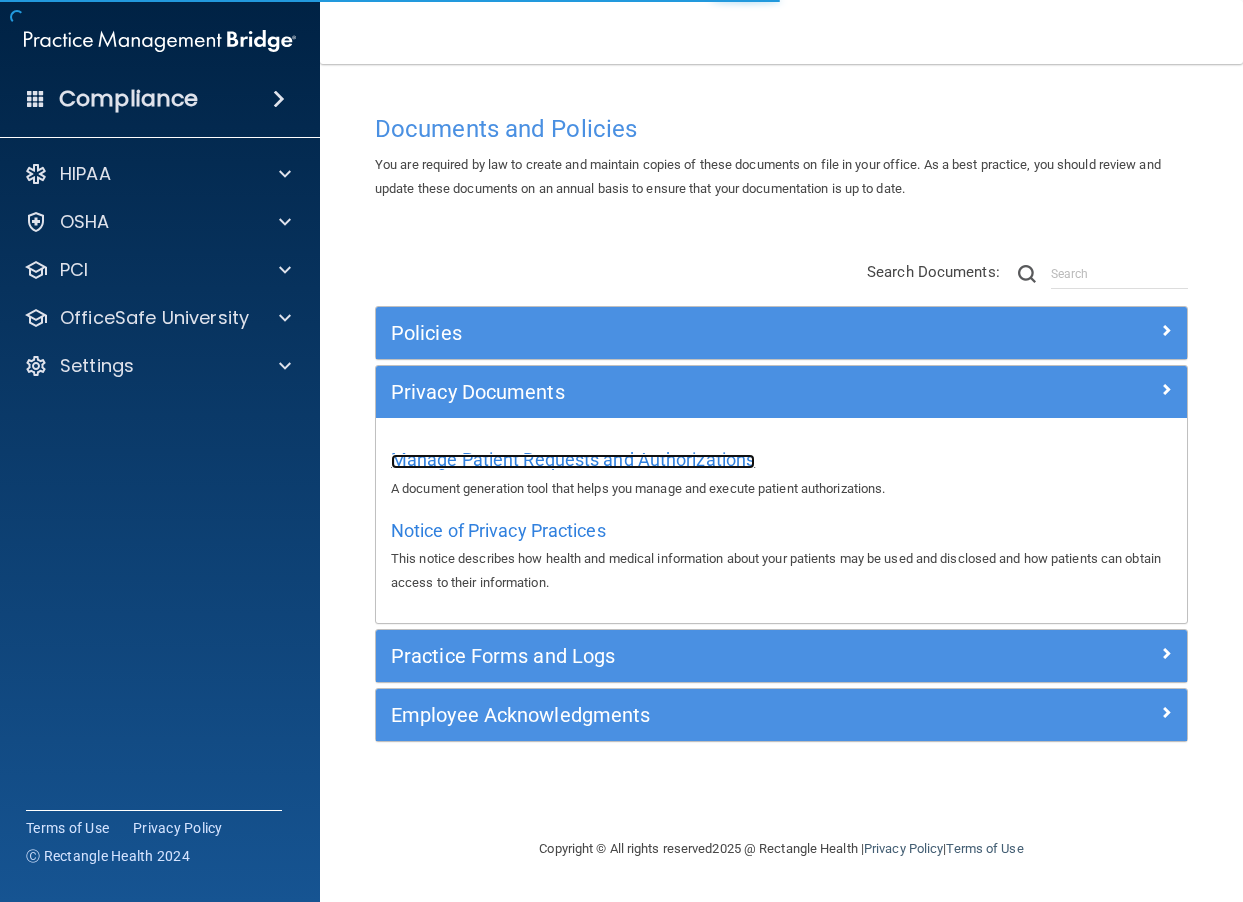 click on "Manage Patient Requests and Authorizations" at bounding box center [573, 459] 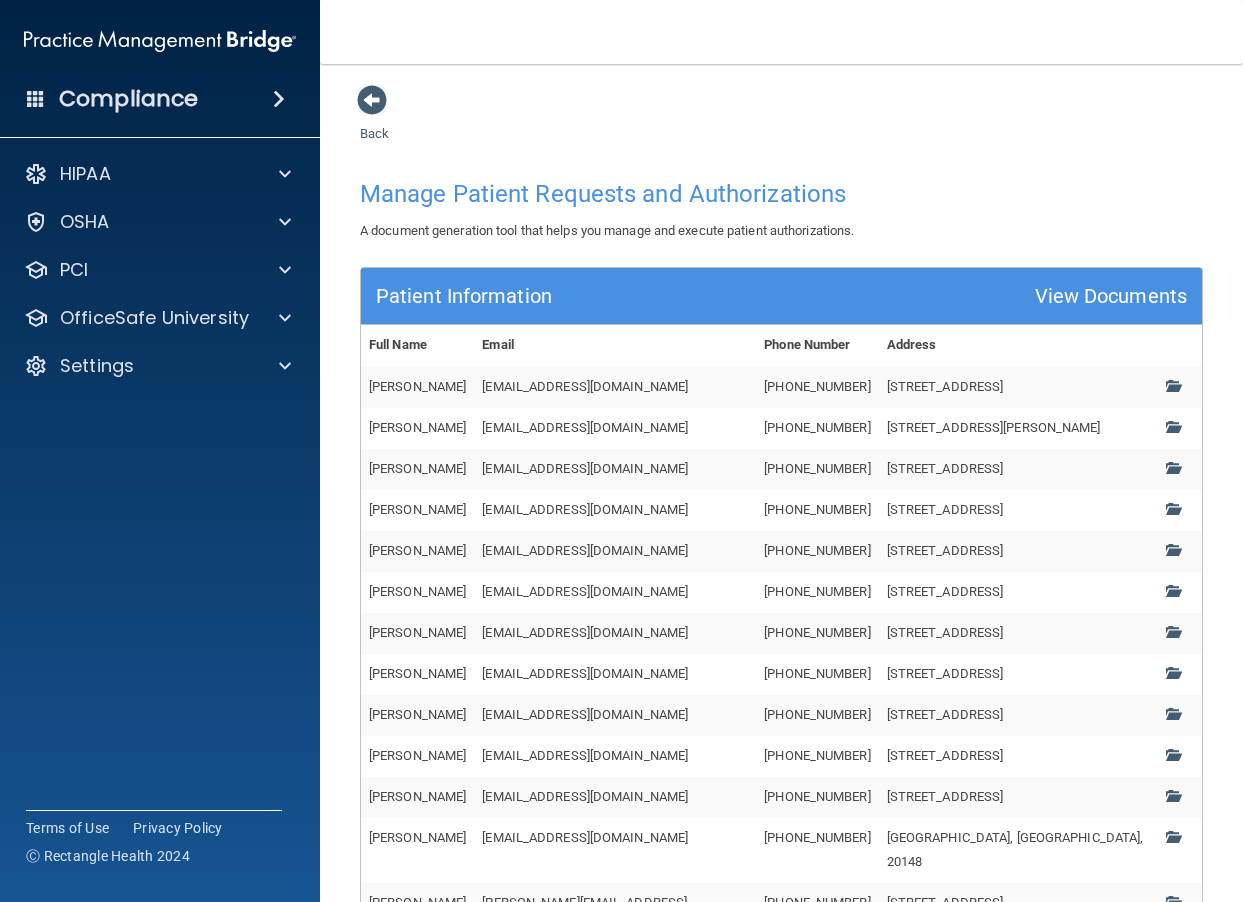 scroll, scrollTop: 733, scrollLeft: 0, axis: vertical 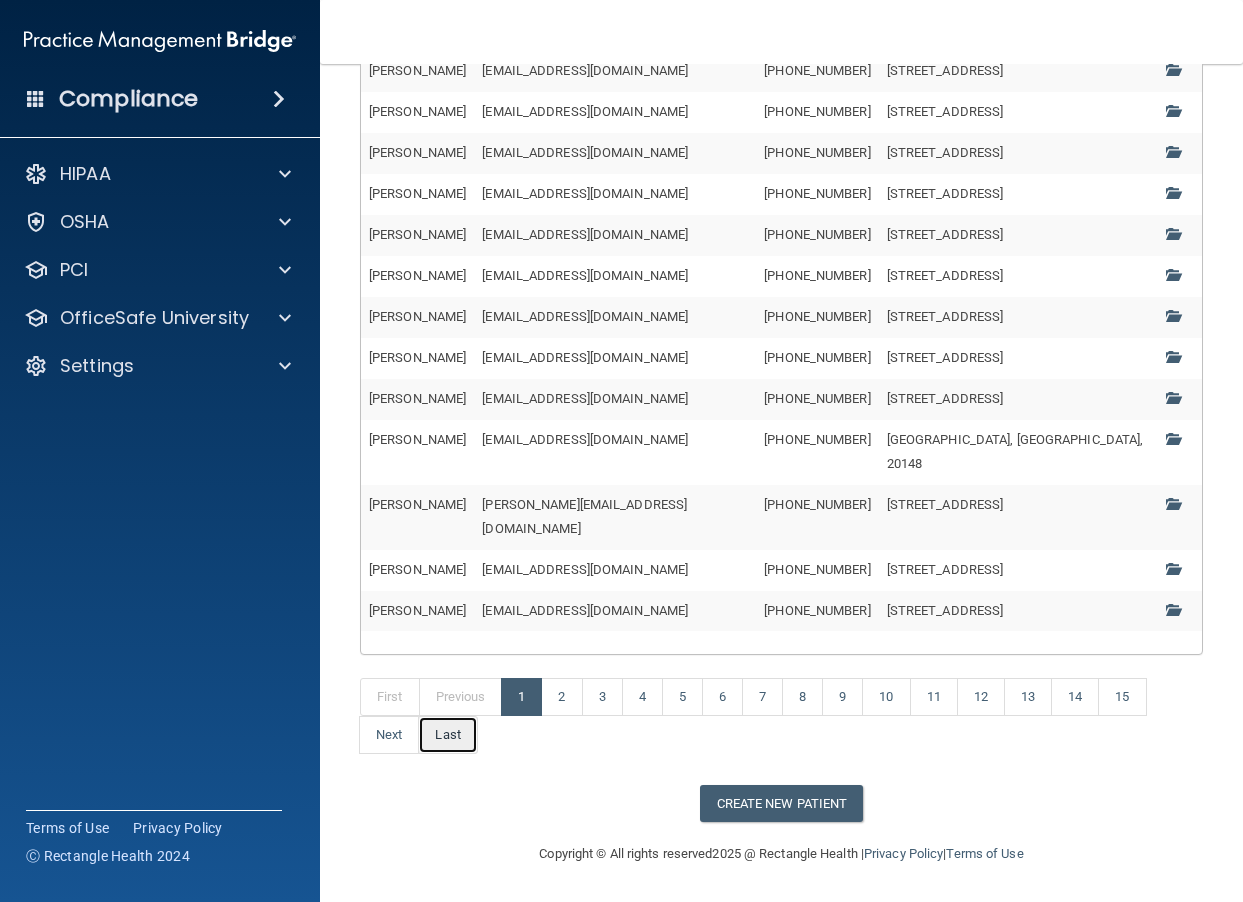 click on "Last" at bounding box center [447, 735] 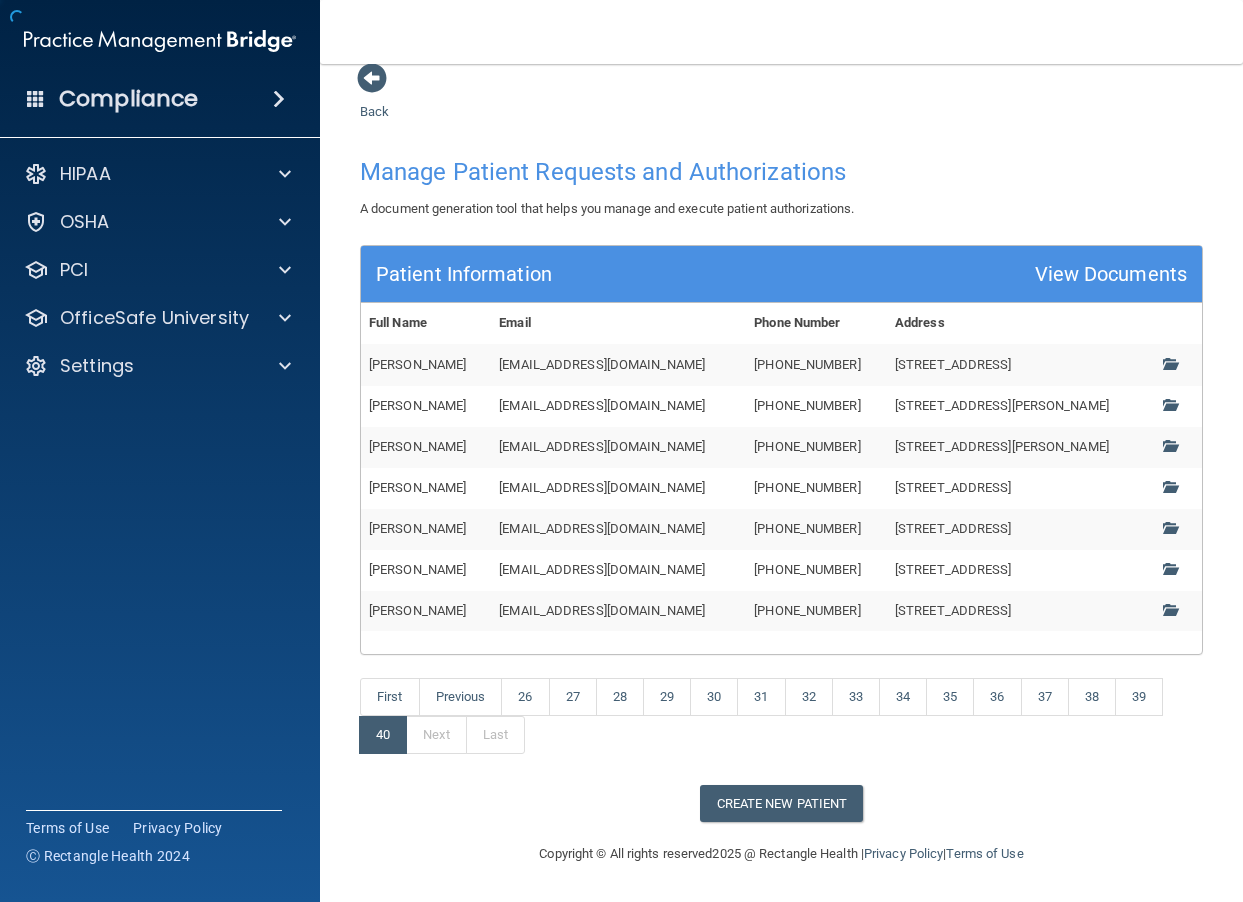 scroll, scrollTop: 21, scrollLeft: 0, axis: vertical 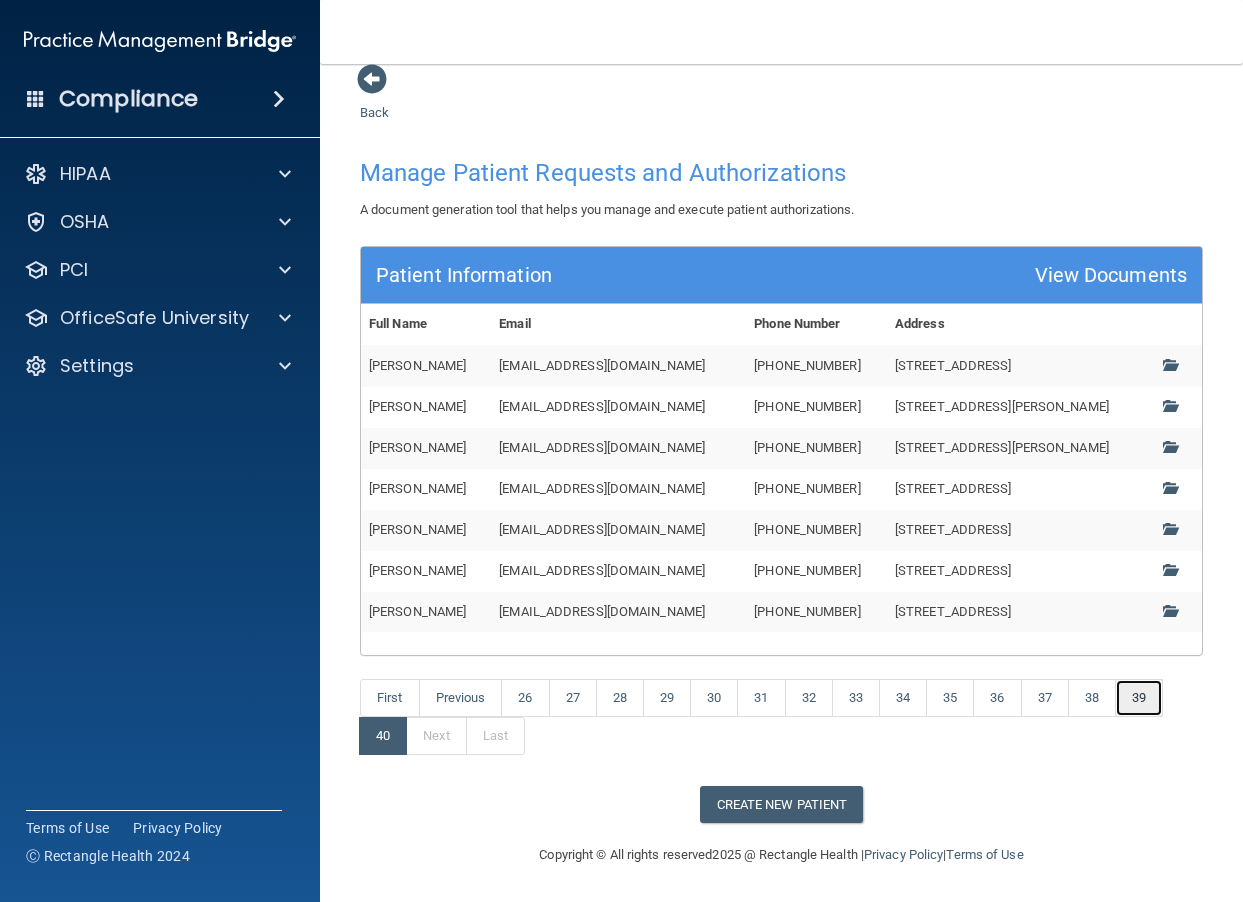click on "39" at bounding box center (1139, 698) 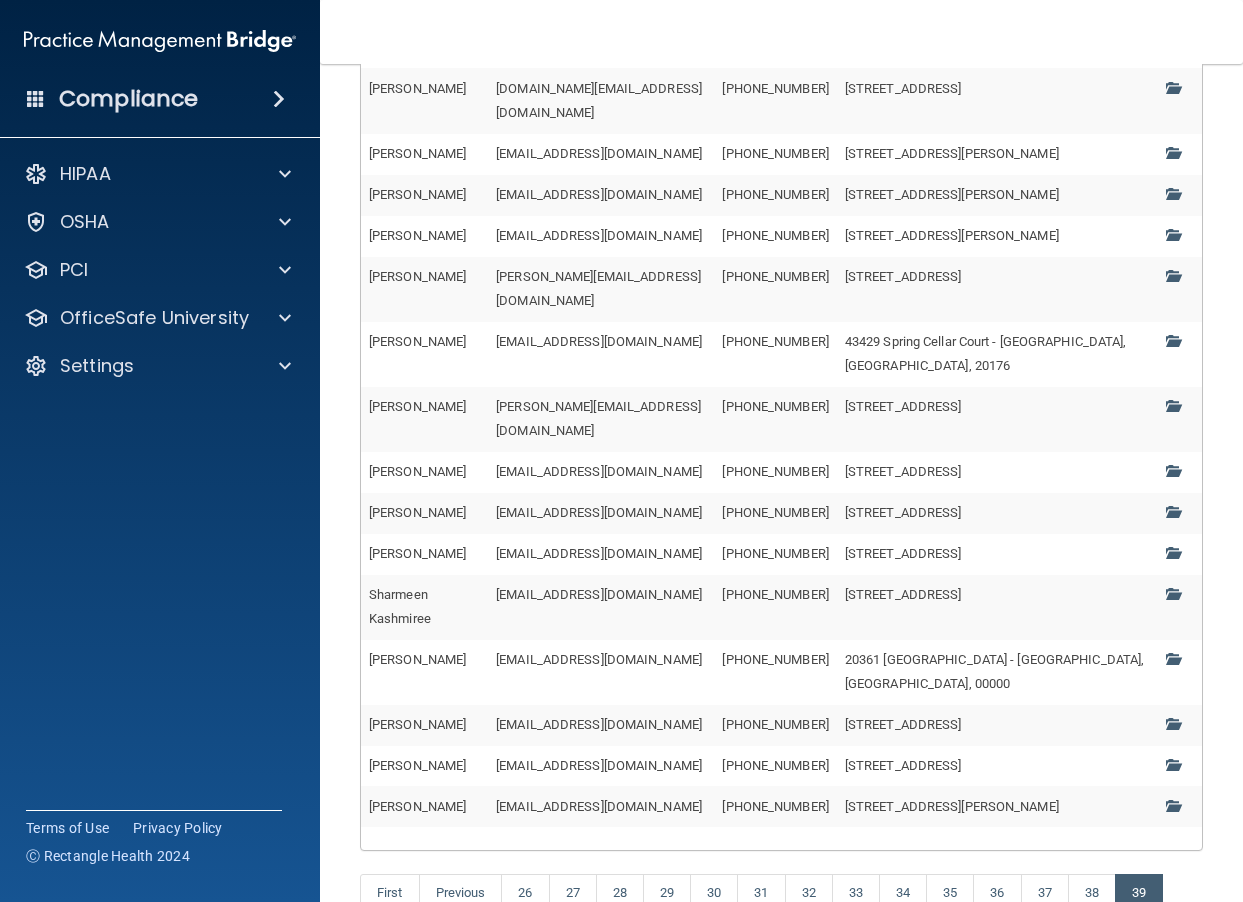 scroll, scrollTop: 553, scrollLeft: 0, axis: vertical 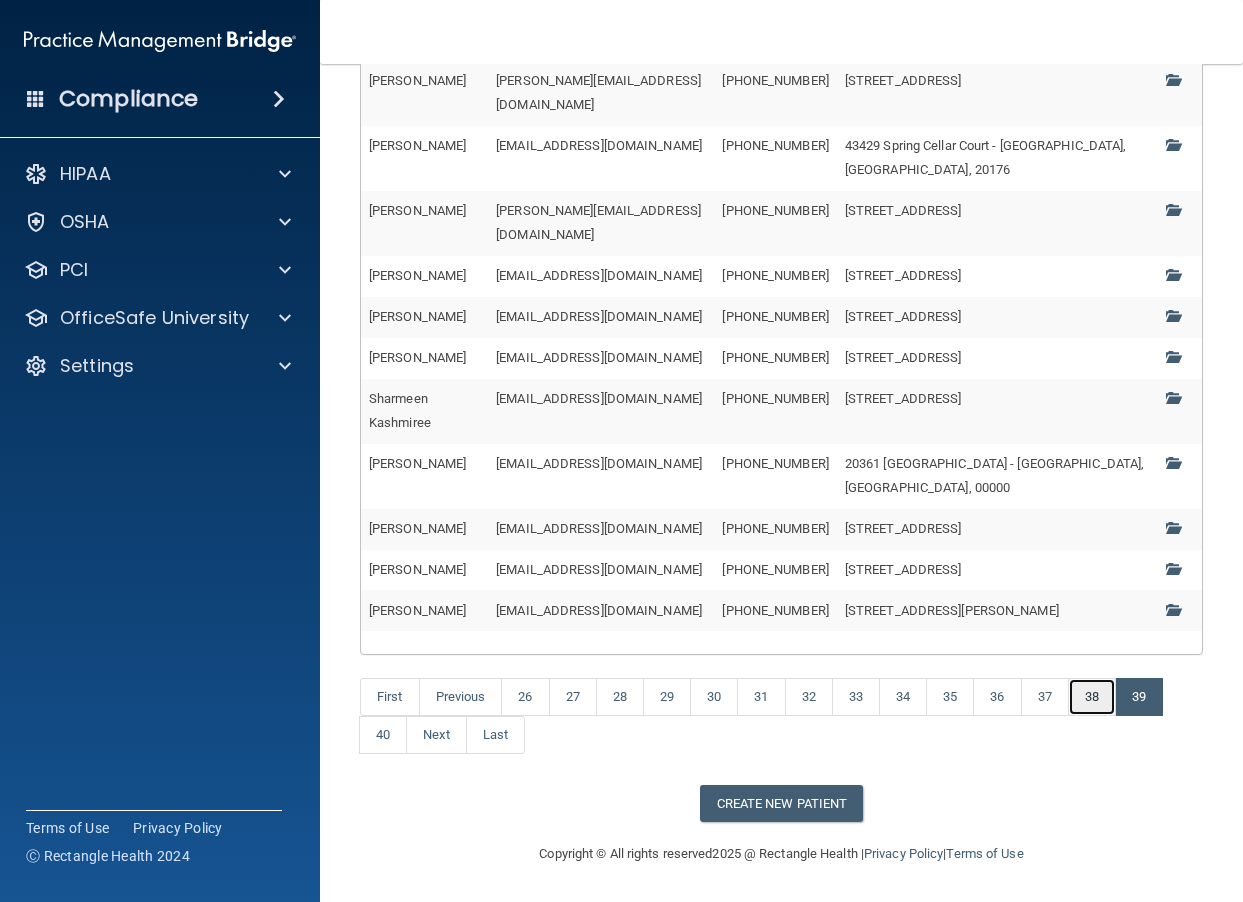 click on "38" at bounding box center (1092, 697) 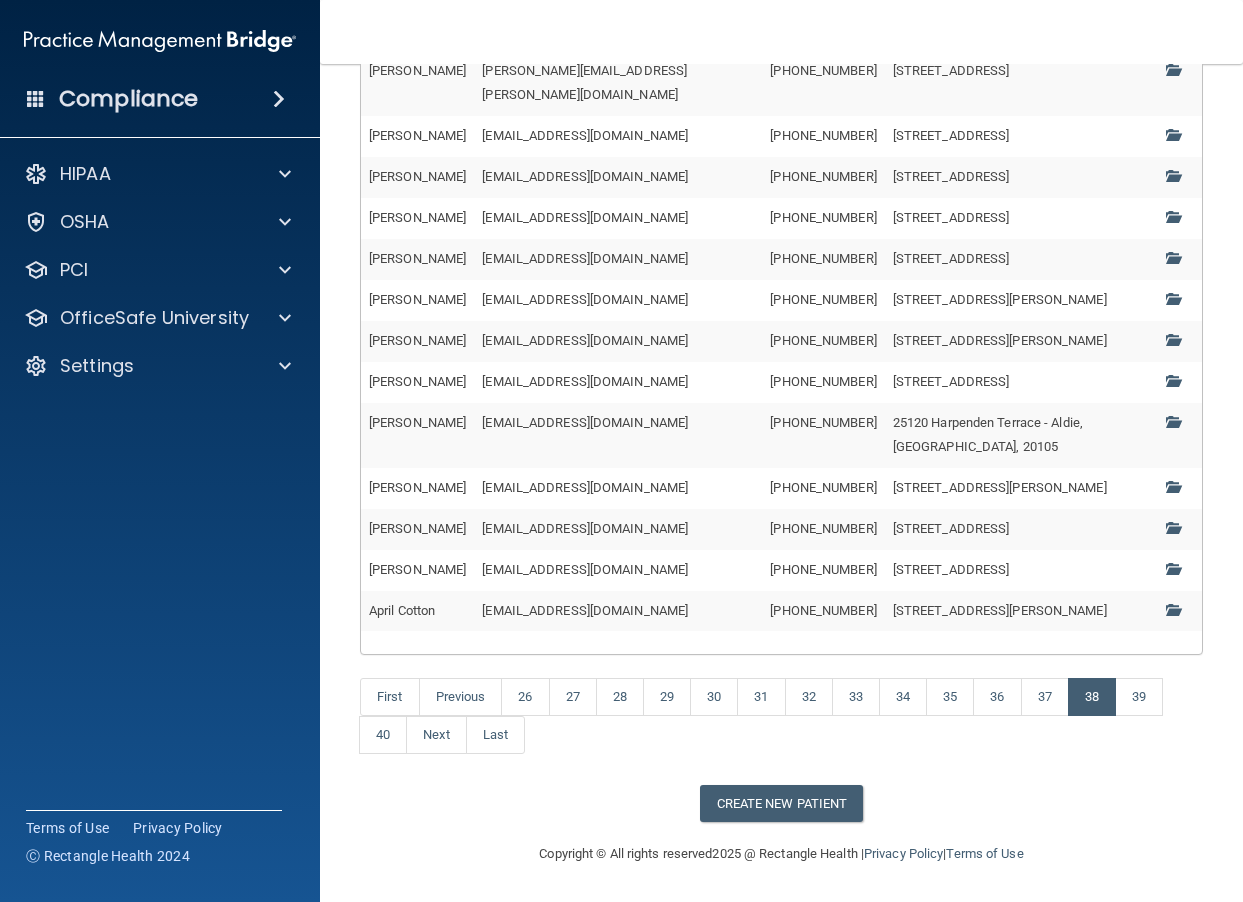 scroll, scrollTop: 733, scrollLeft: 0, axis: vertical 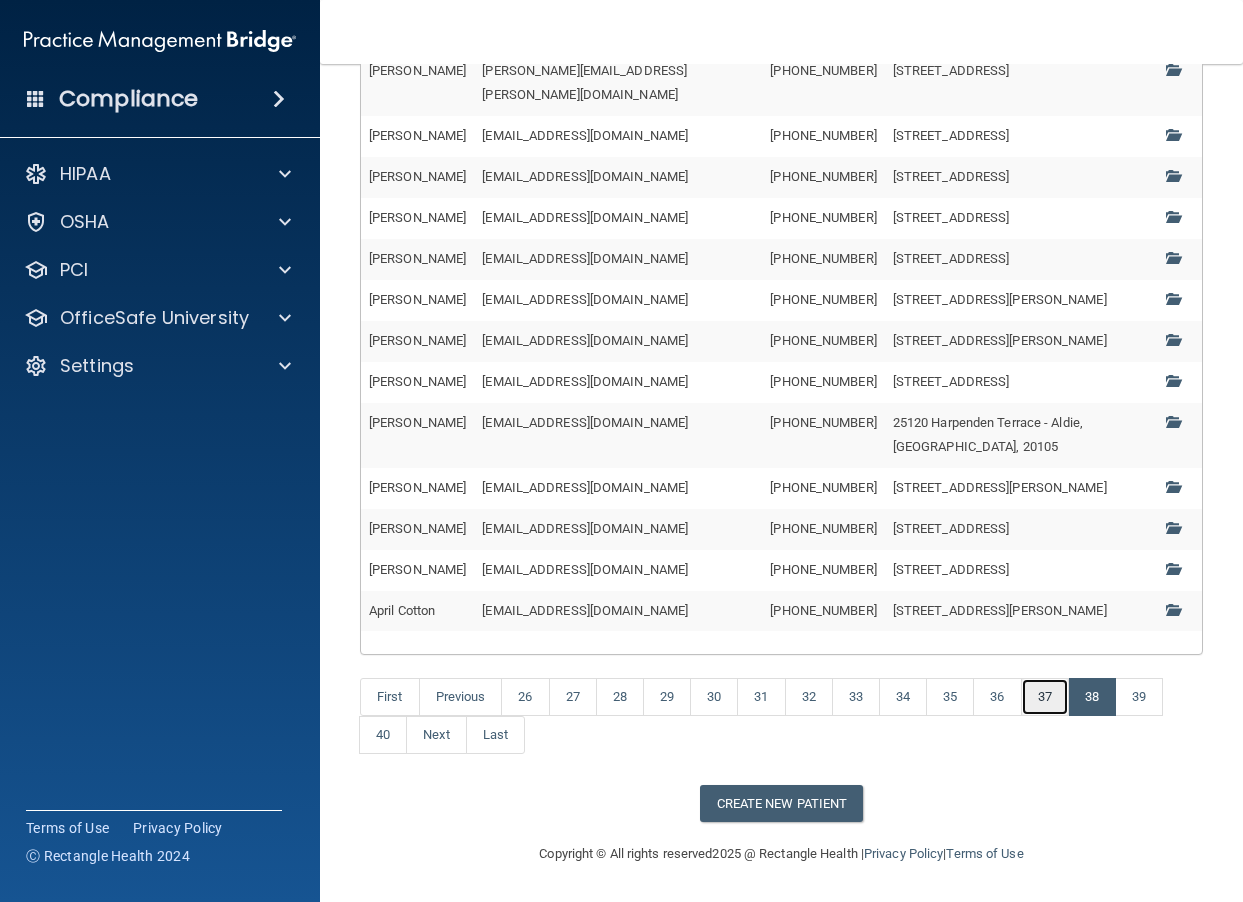 click on "37" at bounding box center [1045, 697] 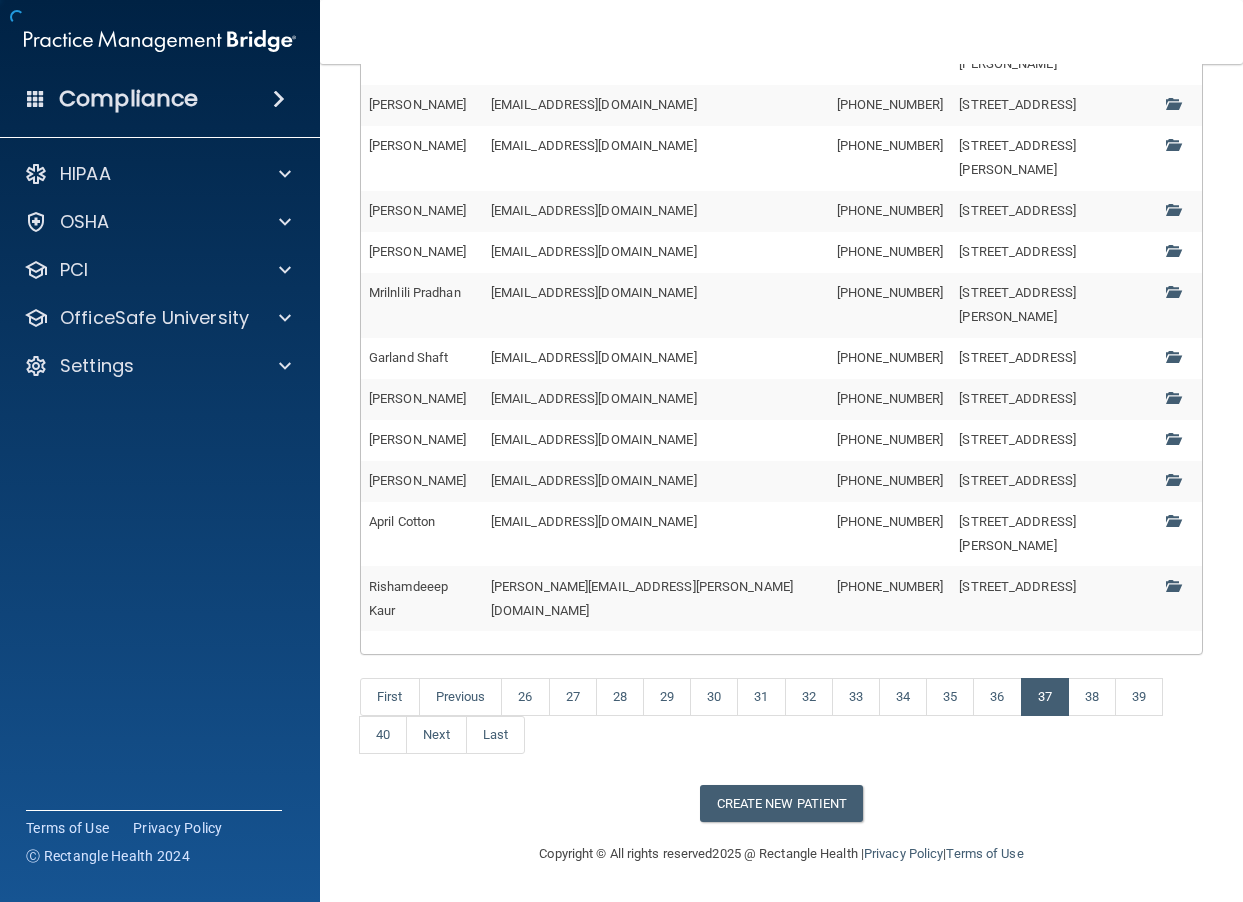 scroll, scrollTop: 349, scrollLeft: 0, axis: vertical 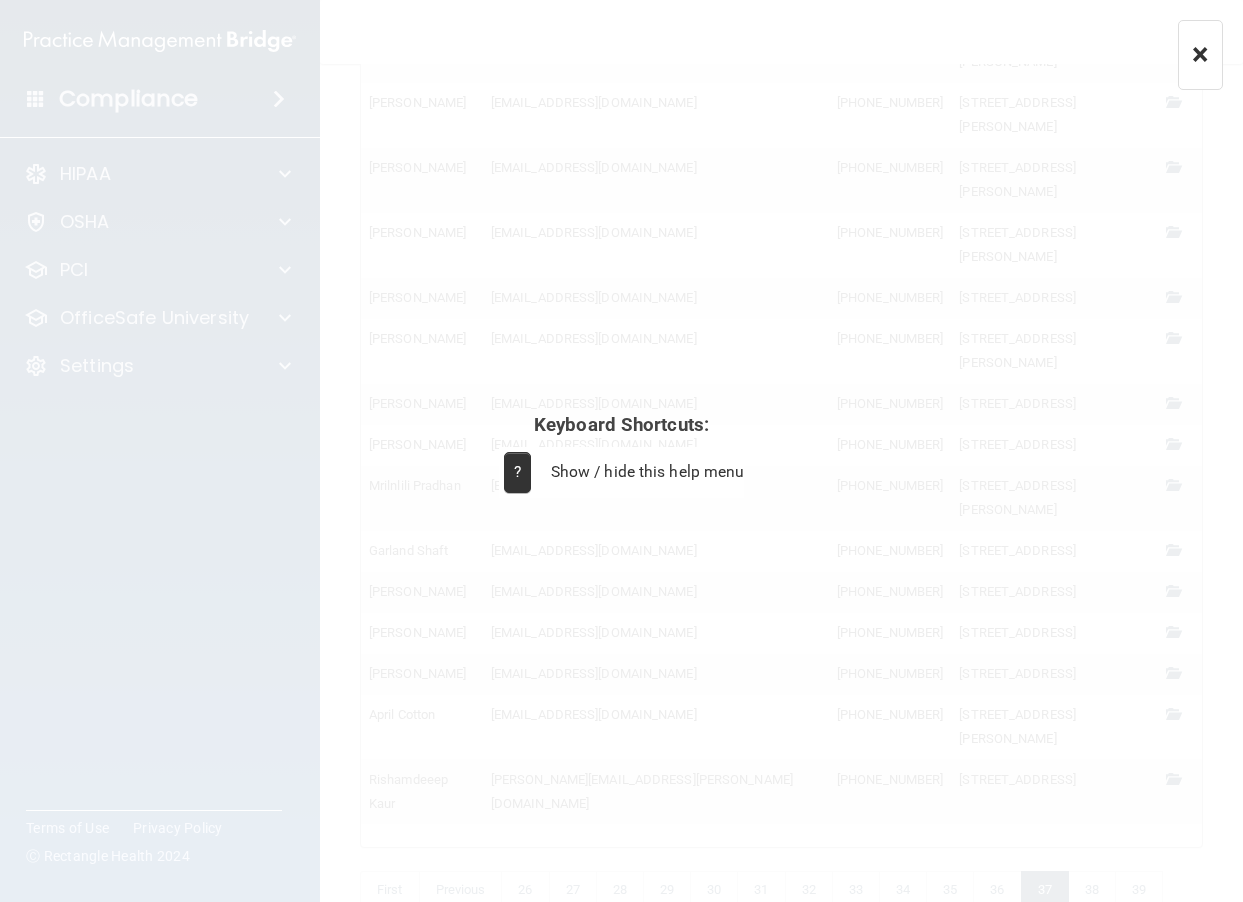 click on "×" at bounding box center (1200, 55) 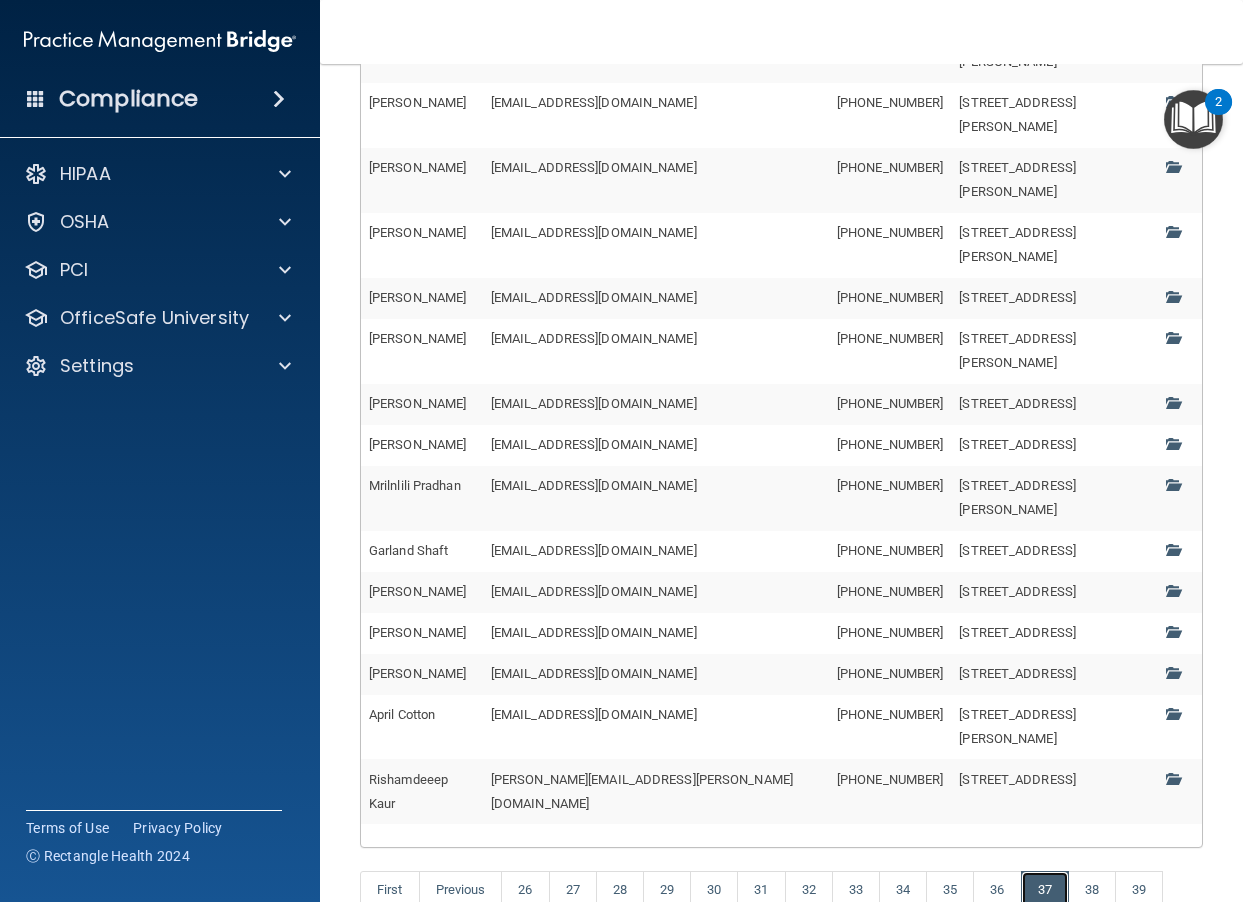 click on "37" at bounding box center (1045, 890) 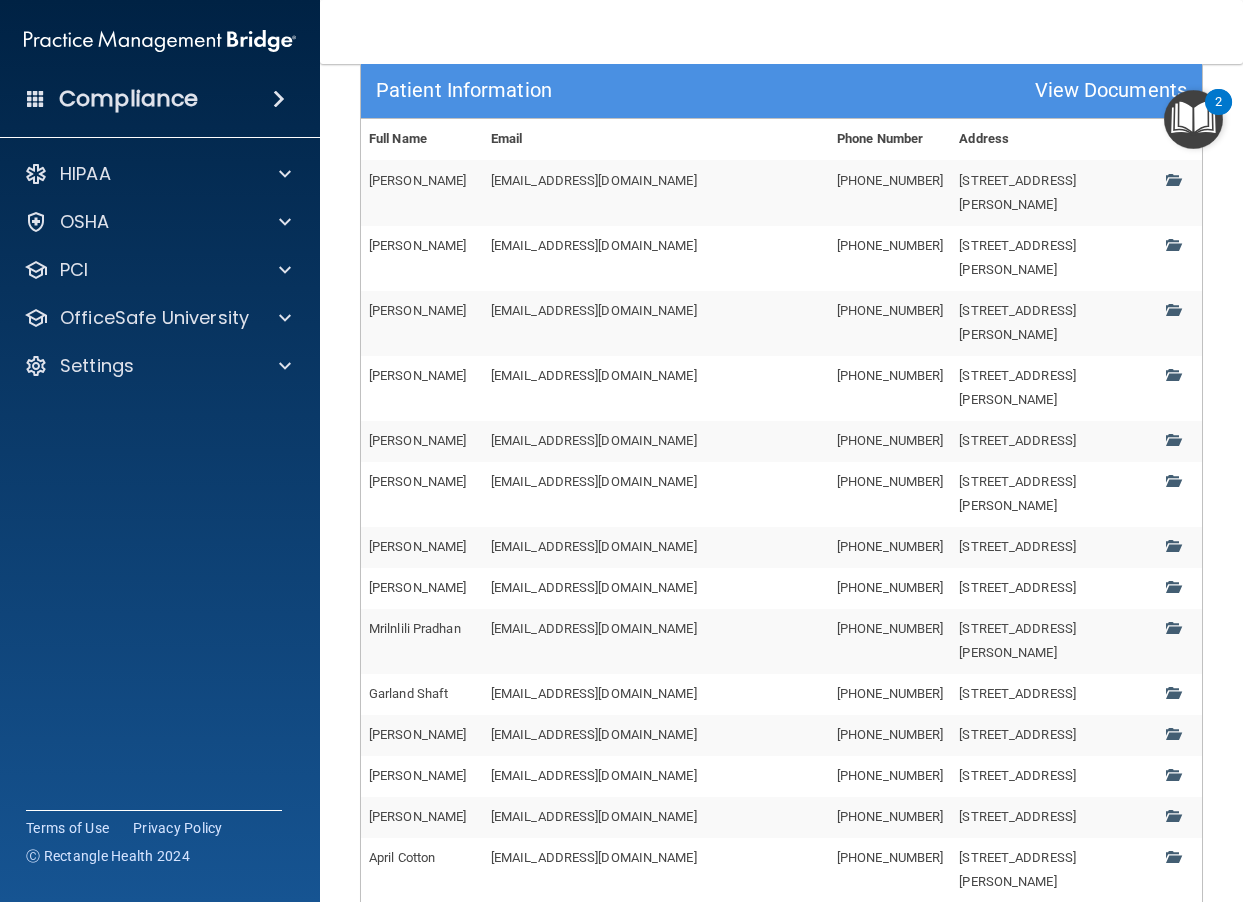 scroll, scrollTop: 349, scrollLeft: 0, axis: vertical 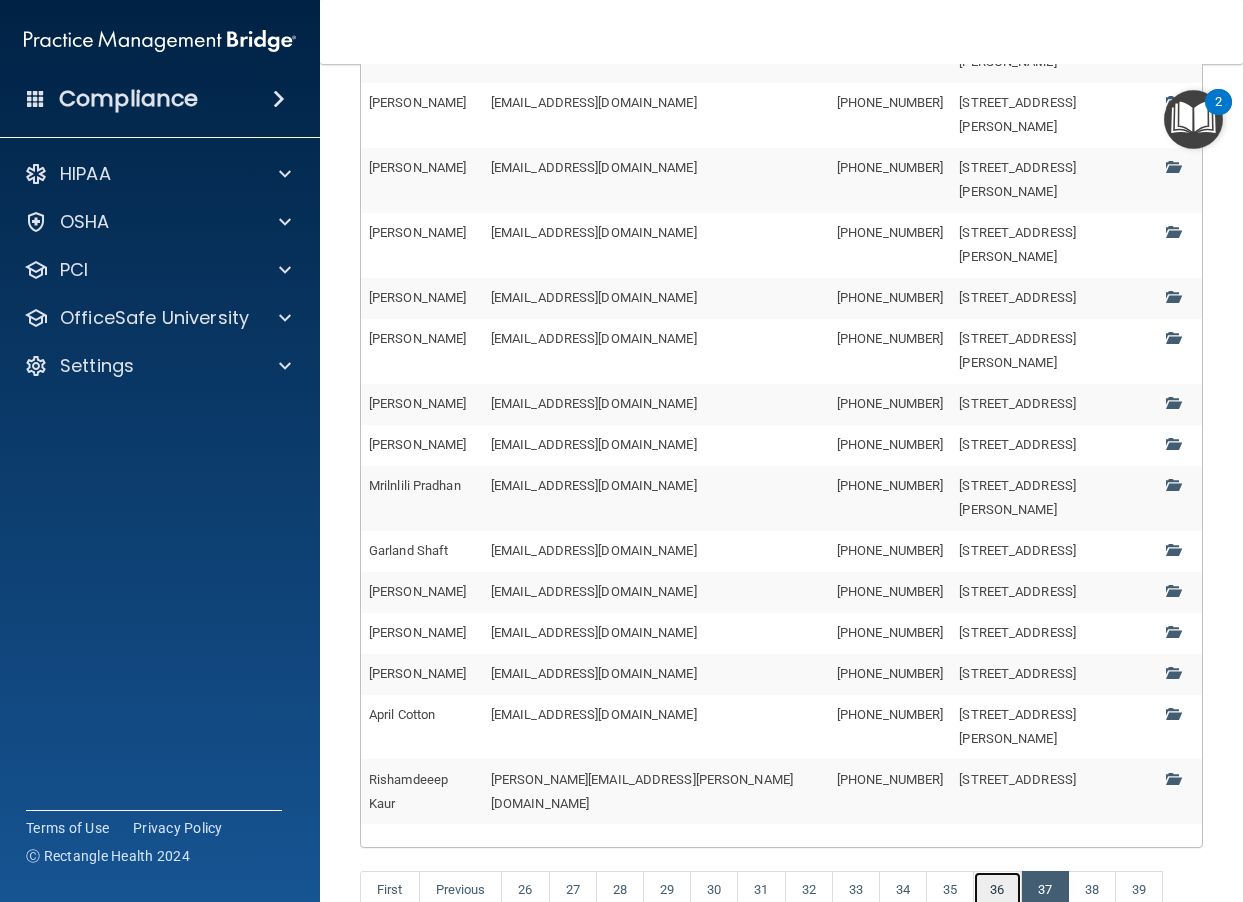 click on "36" at bounding box center (997, 890) 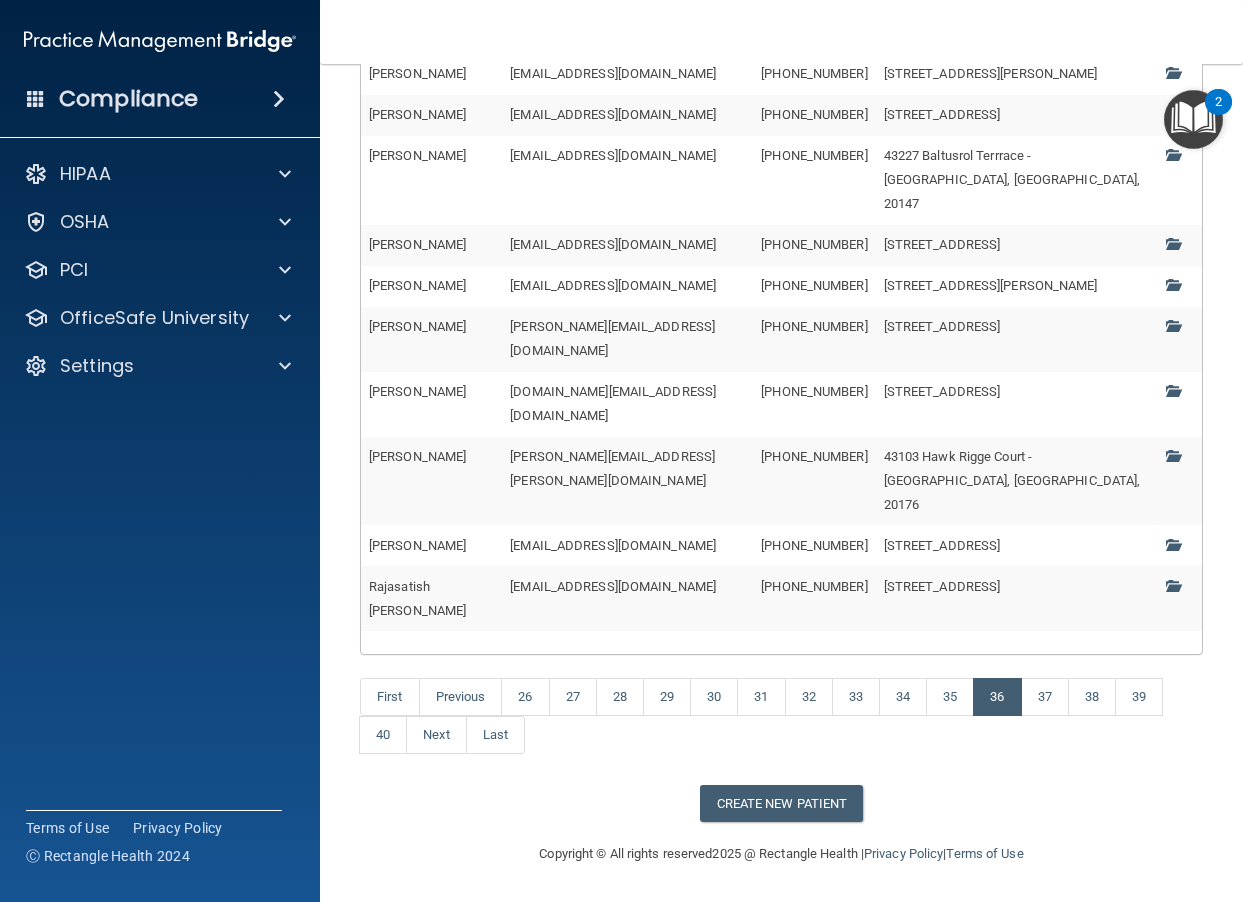scroll, scrollTop: 643, scrollLeft: 0, axis: vertical 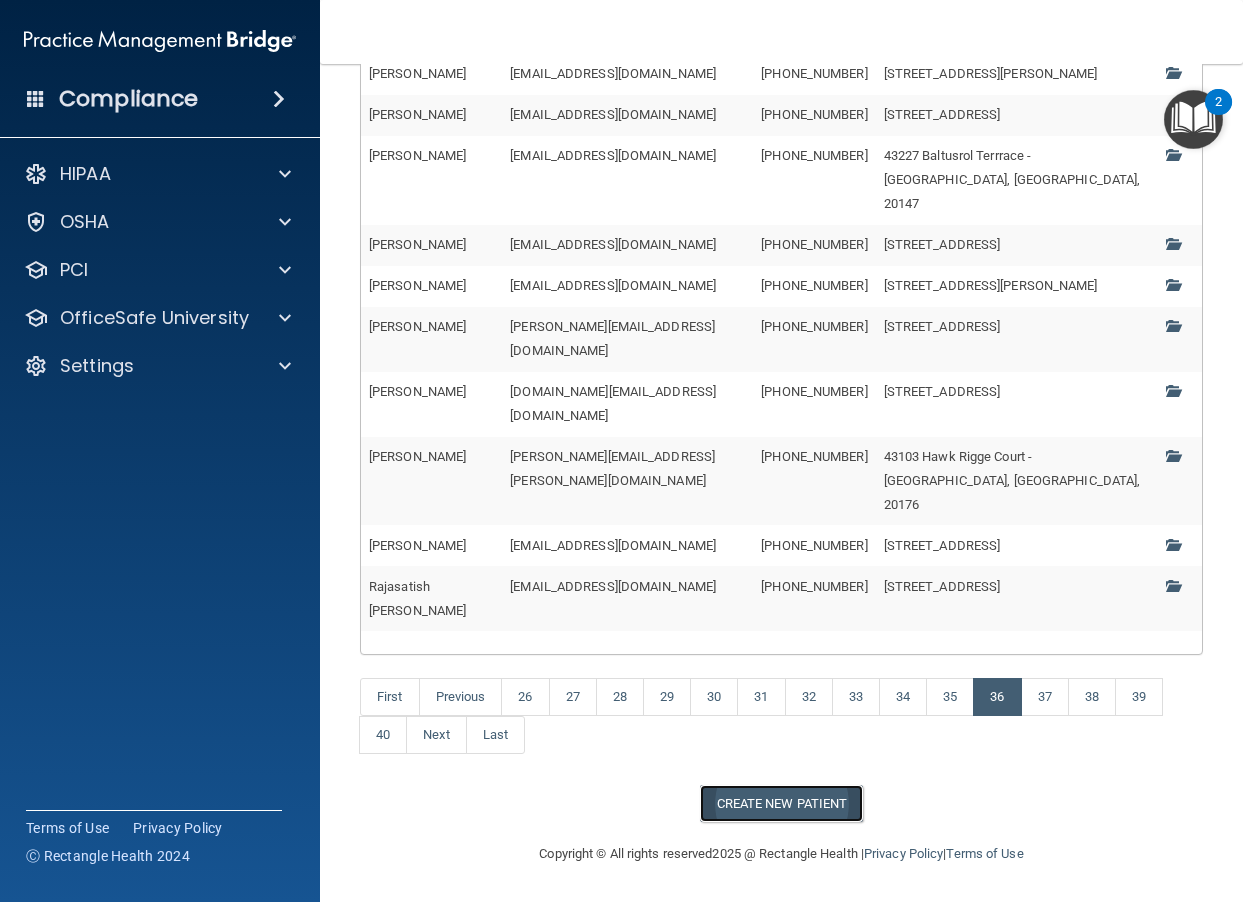 click on "Create New Patient" at bounding box center [782, 803] 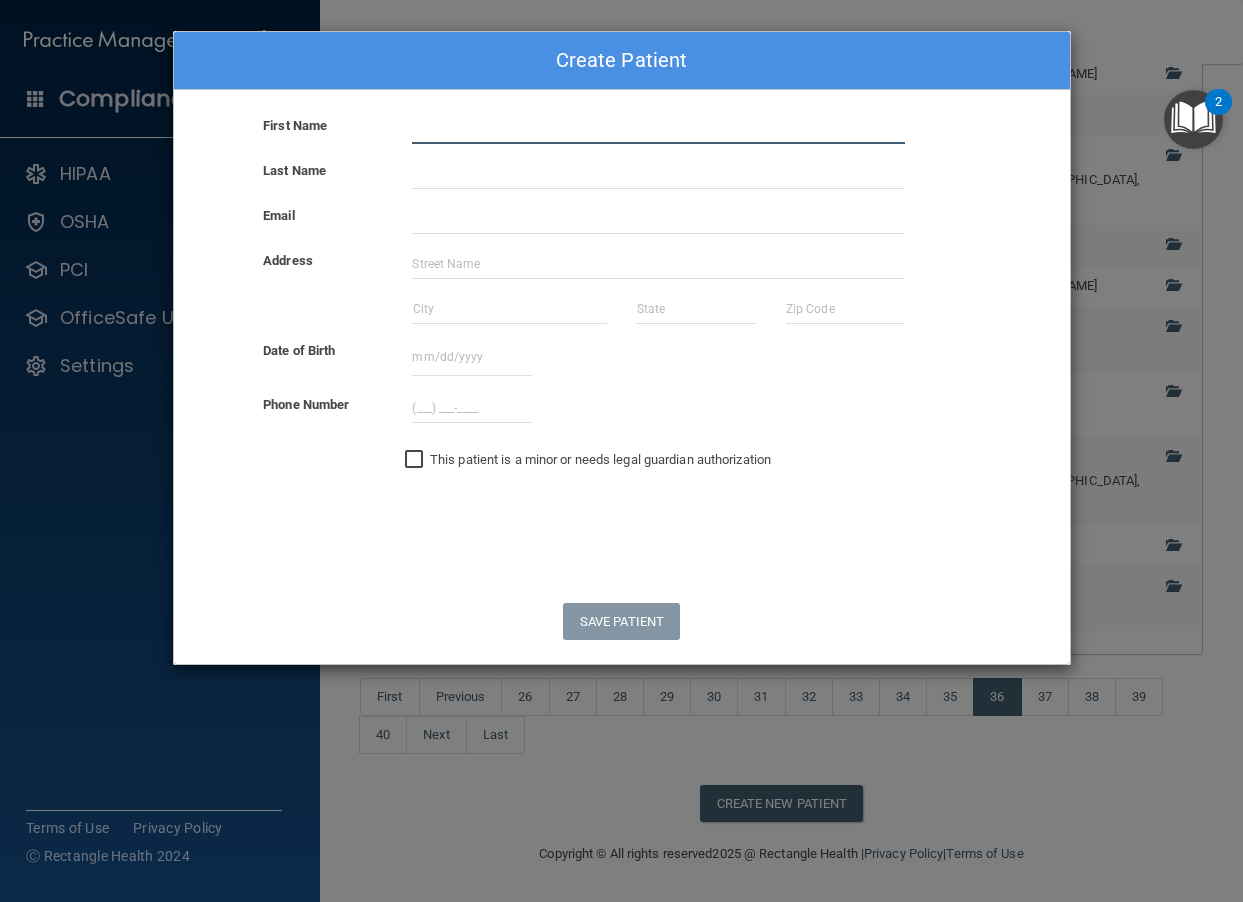 click at bounding box center (658, 129) 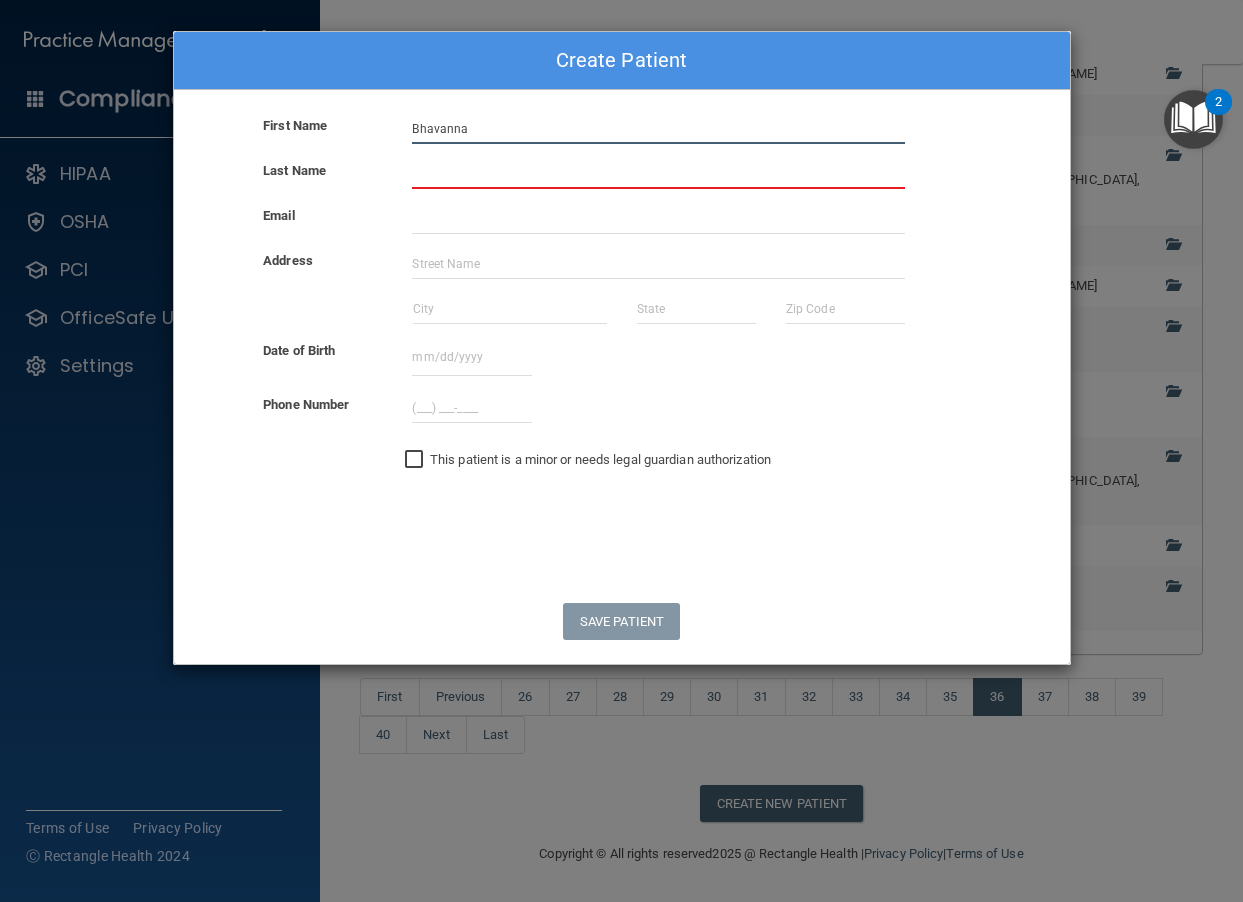 click on "Bhavanna" at bounding box center [658, 129] 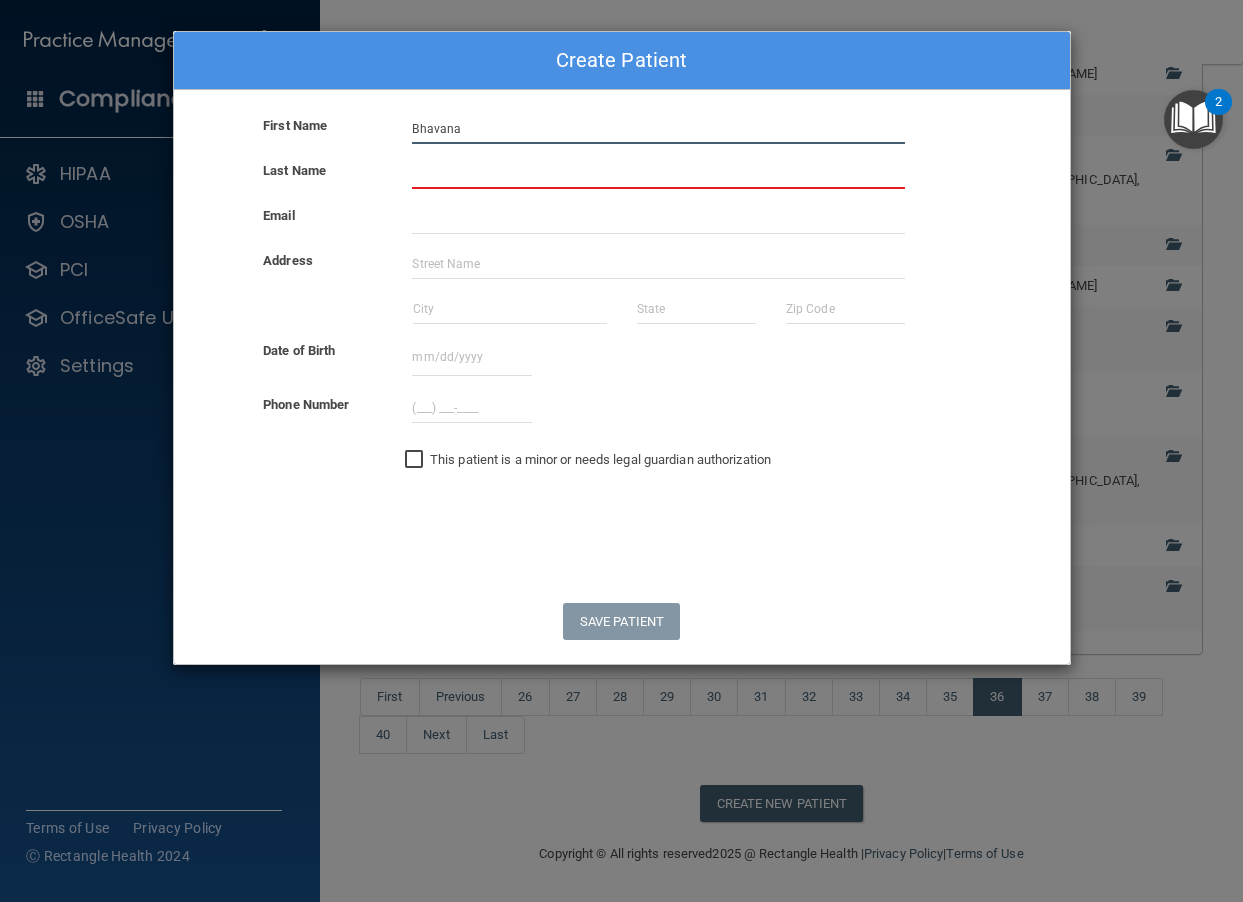 type on "Bhavana" 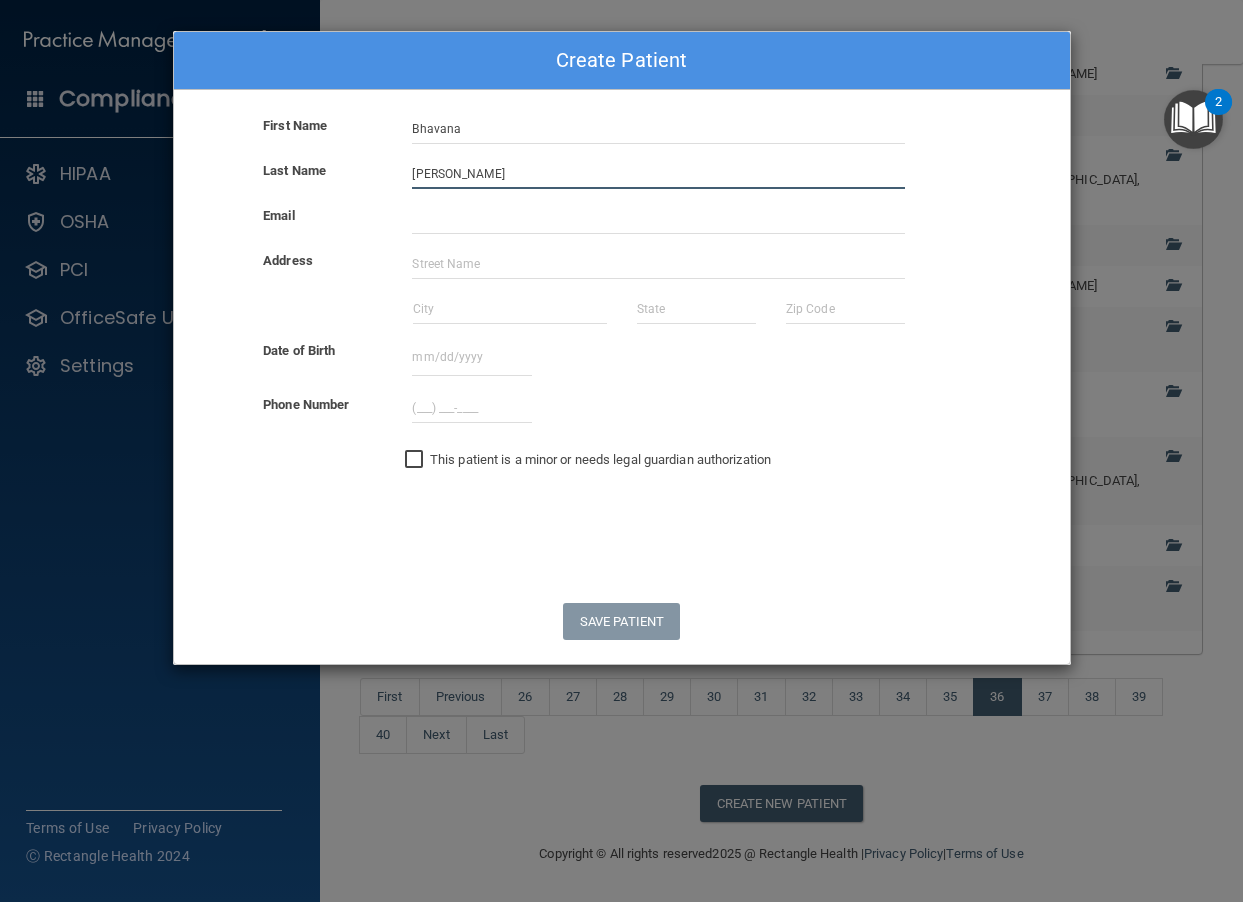 type on "[PERSON_NAME]" 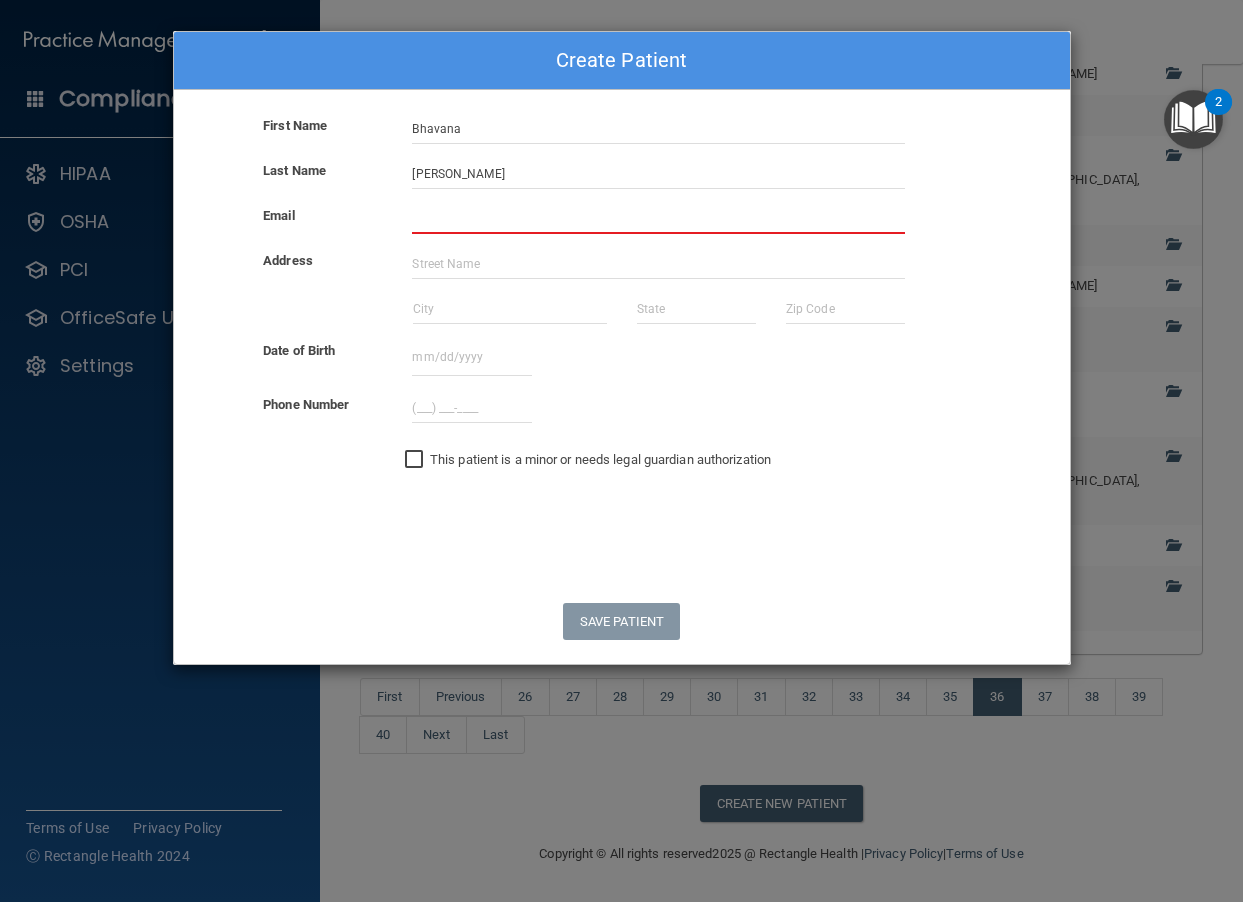 click at bounding box center (658, 219) 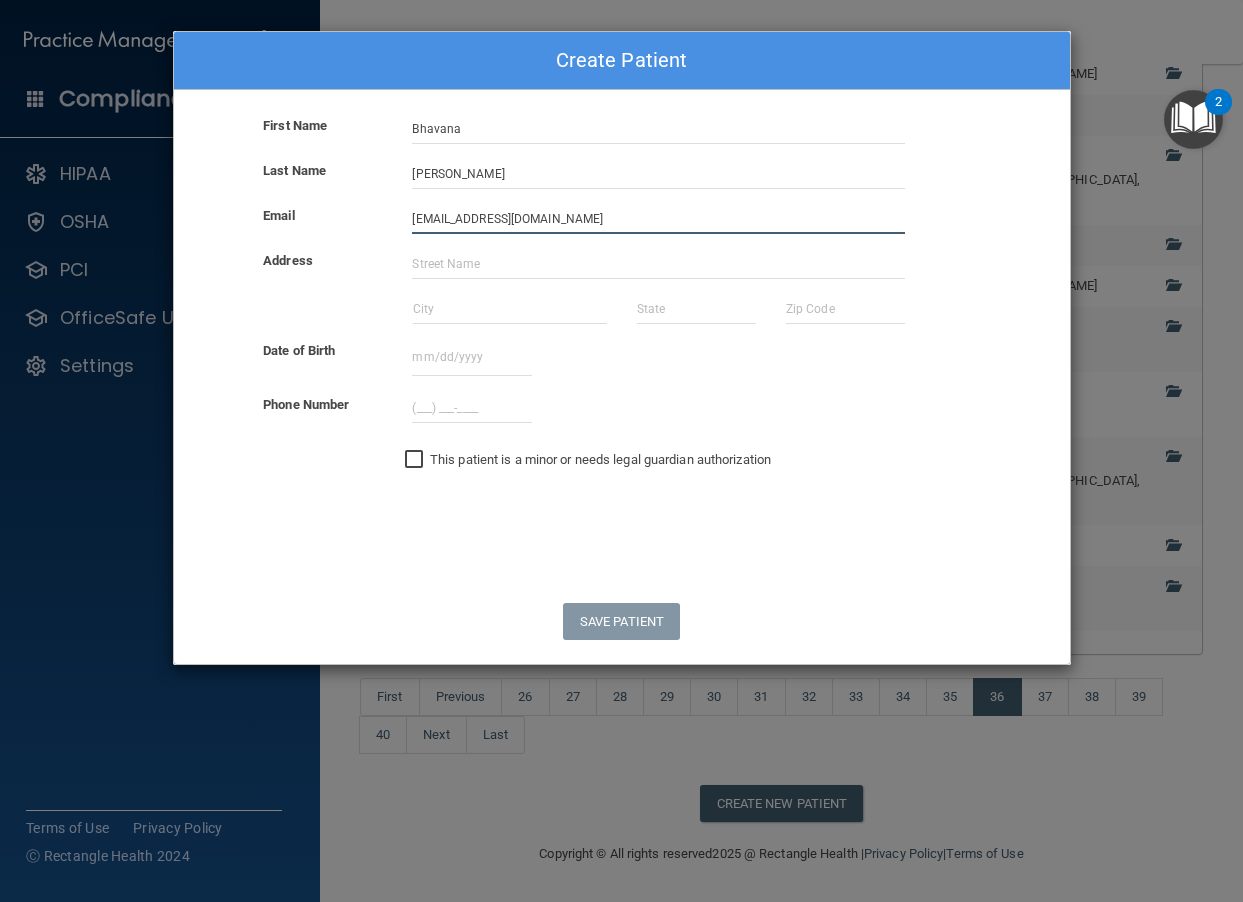 type on "[EMAIL_ADDRESS][DOMAIN_NAME]" 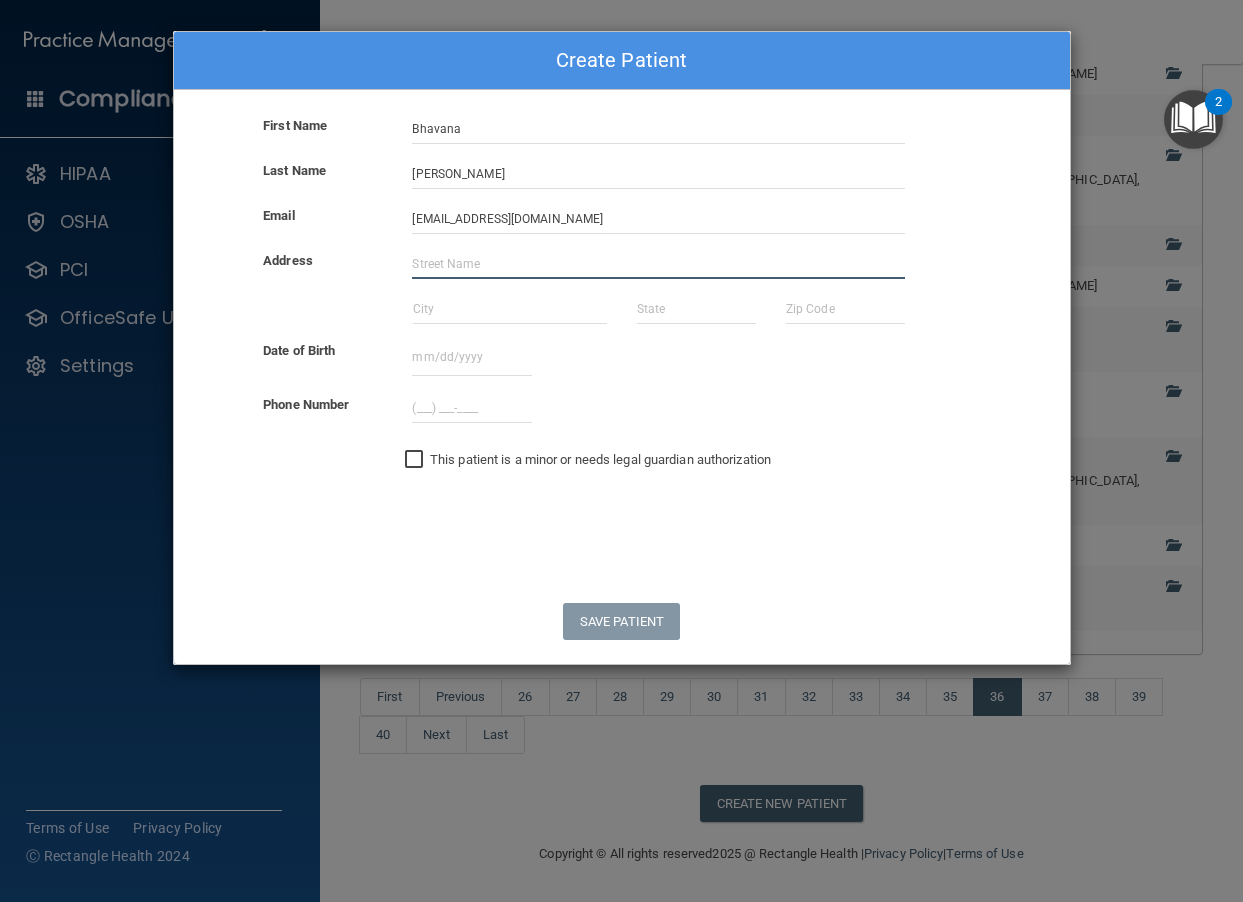 click at bounding box center [658, 264] 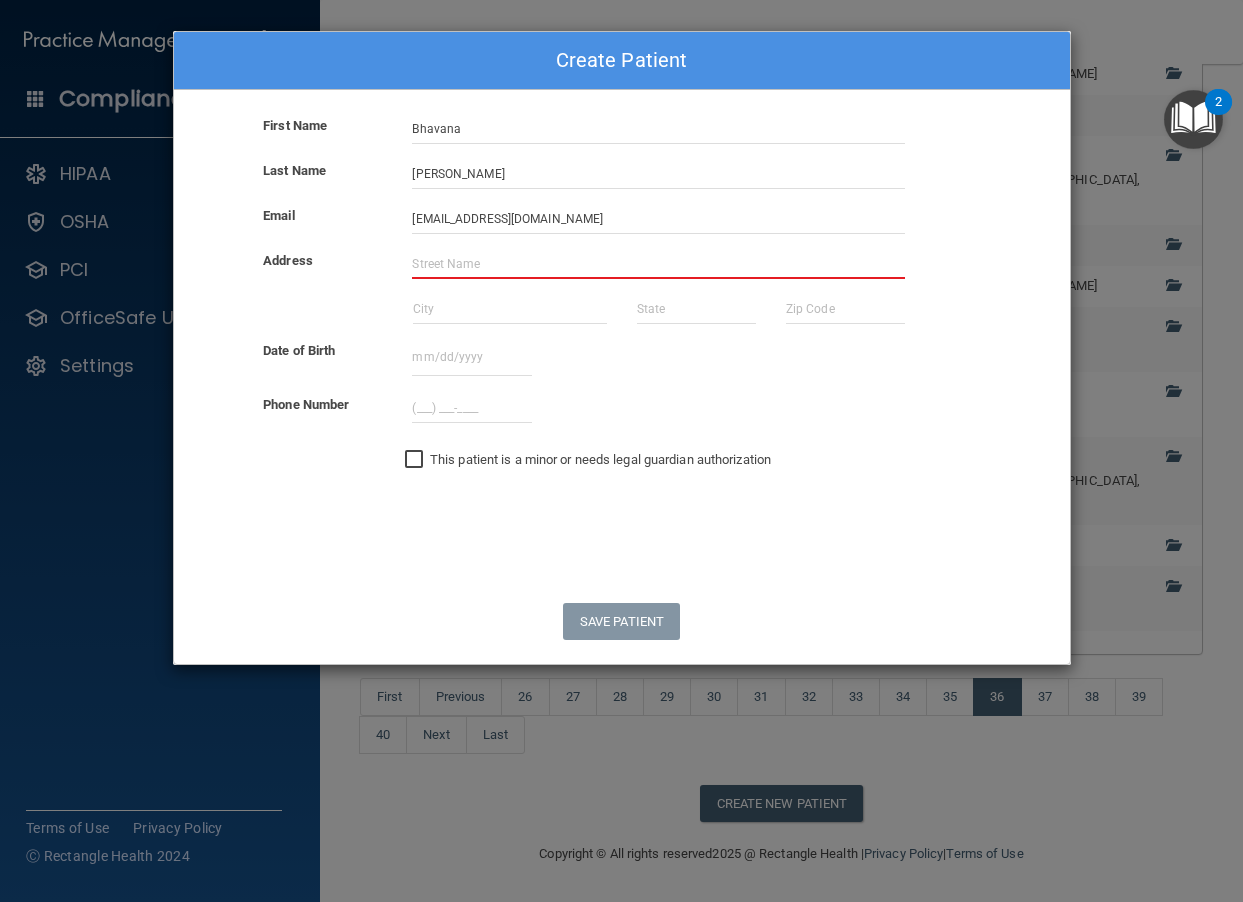 click at bounding box center [658, 264] 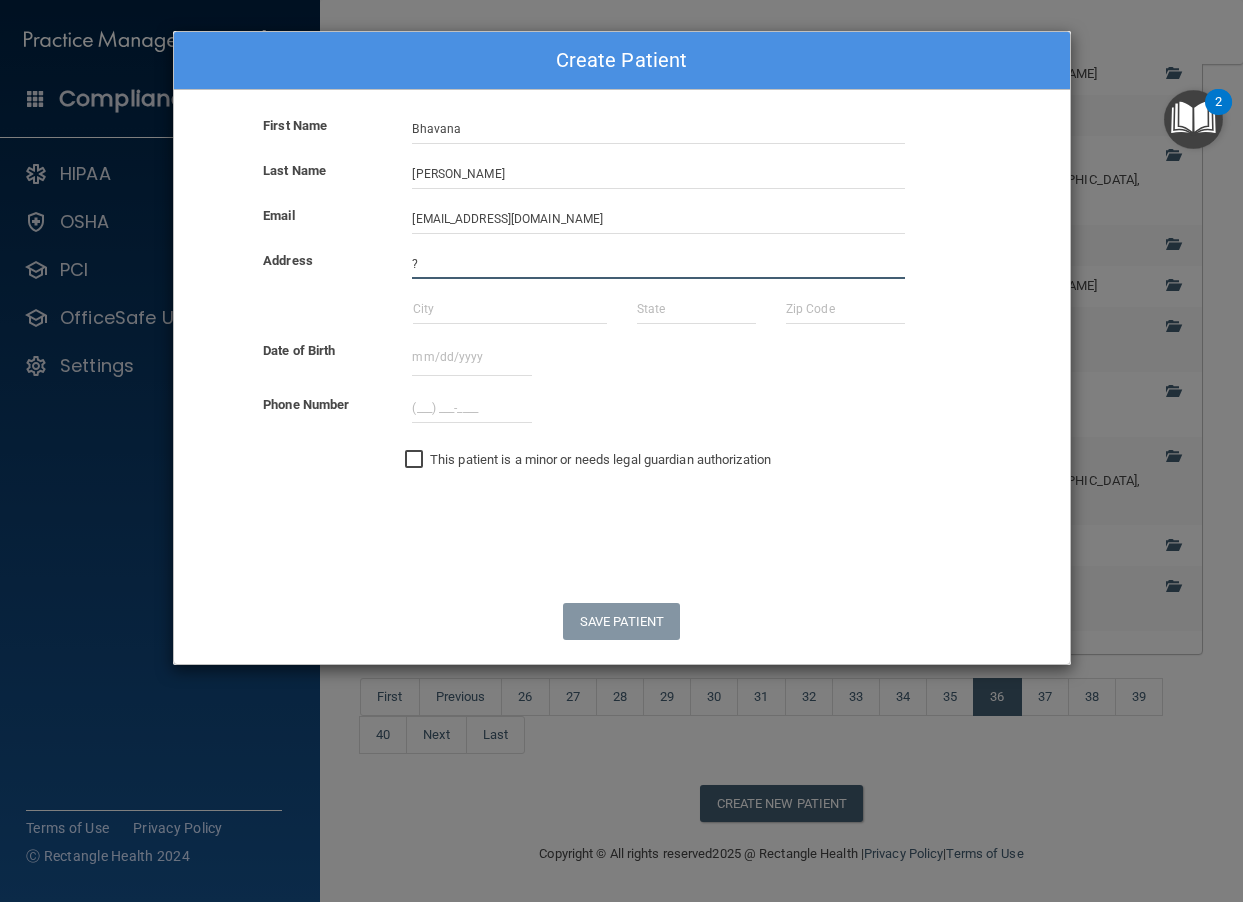 type on "?" 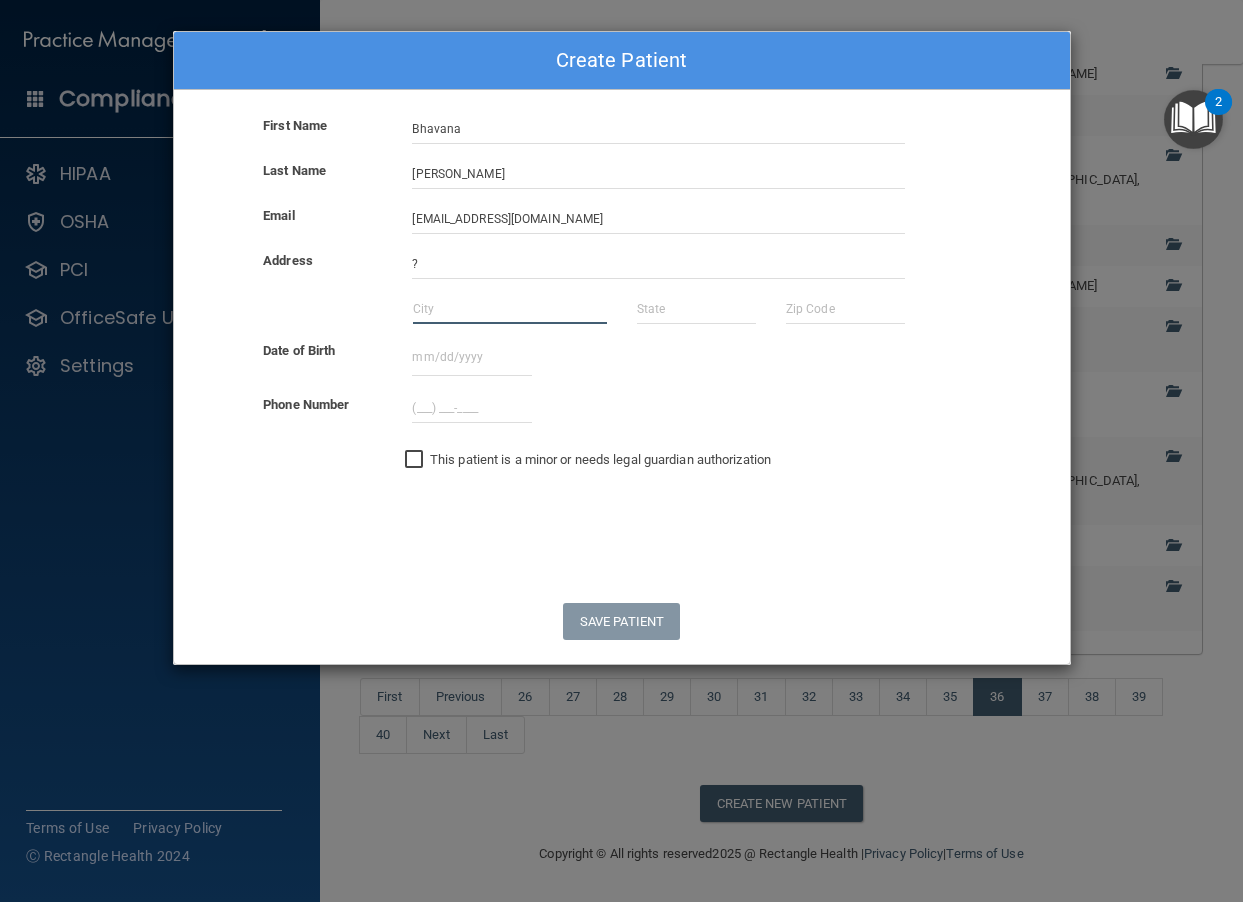 click at bounding box center [510, 309] 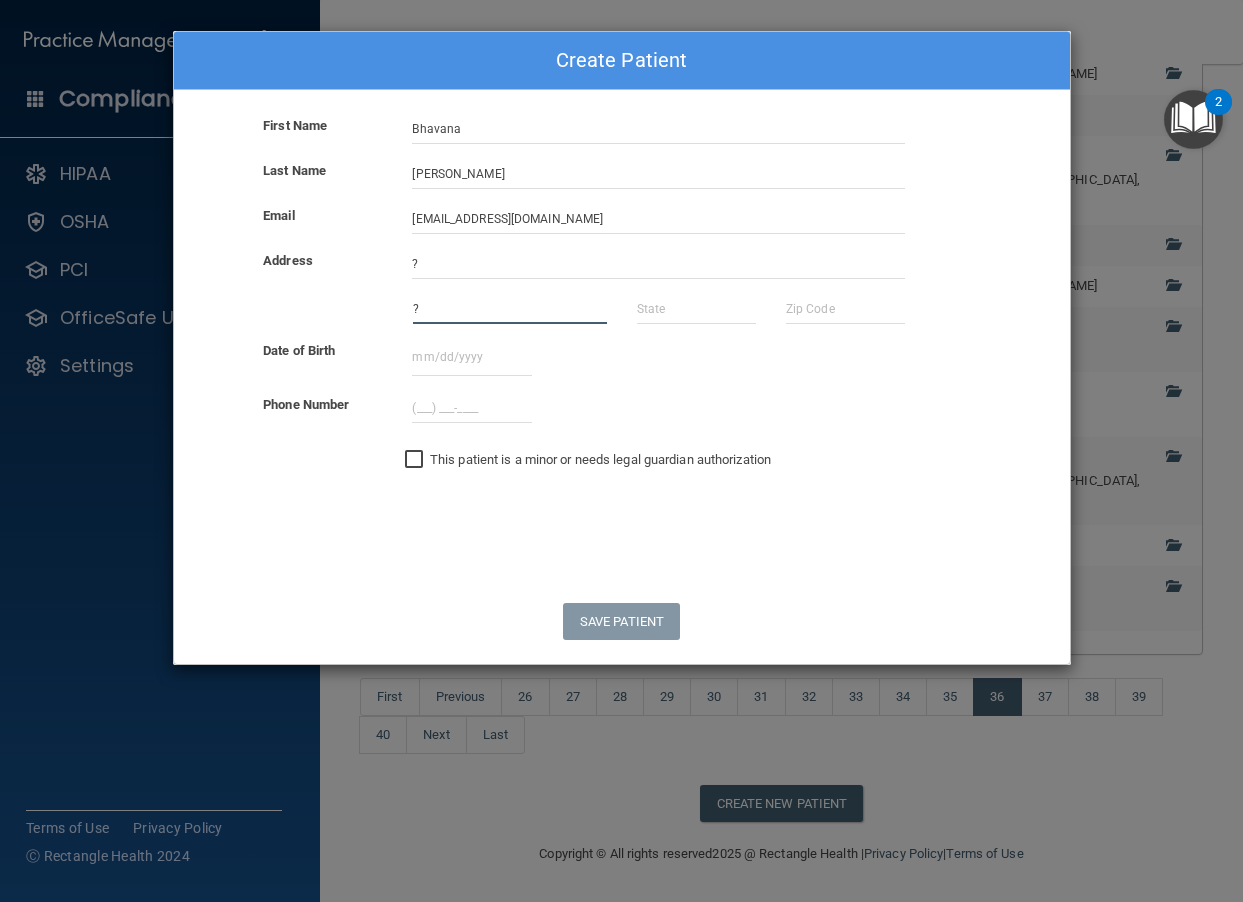 type on "?" 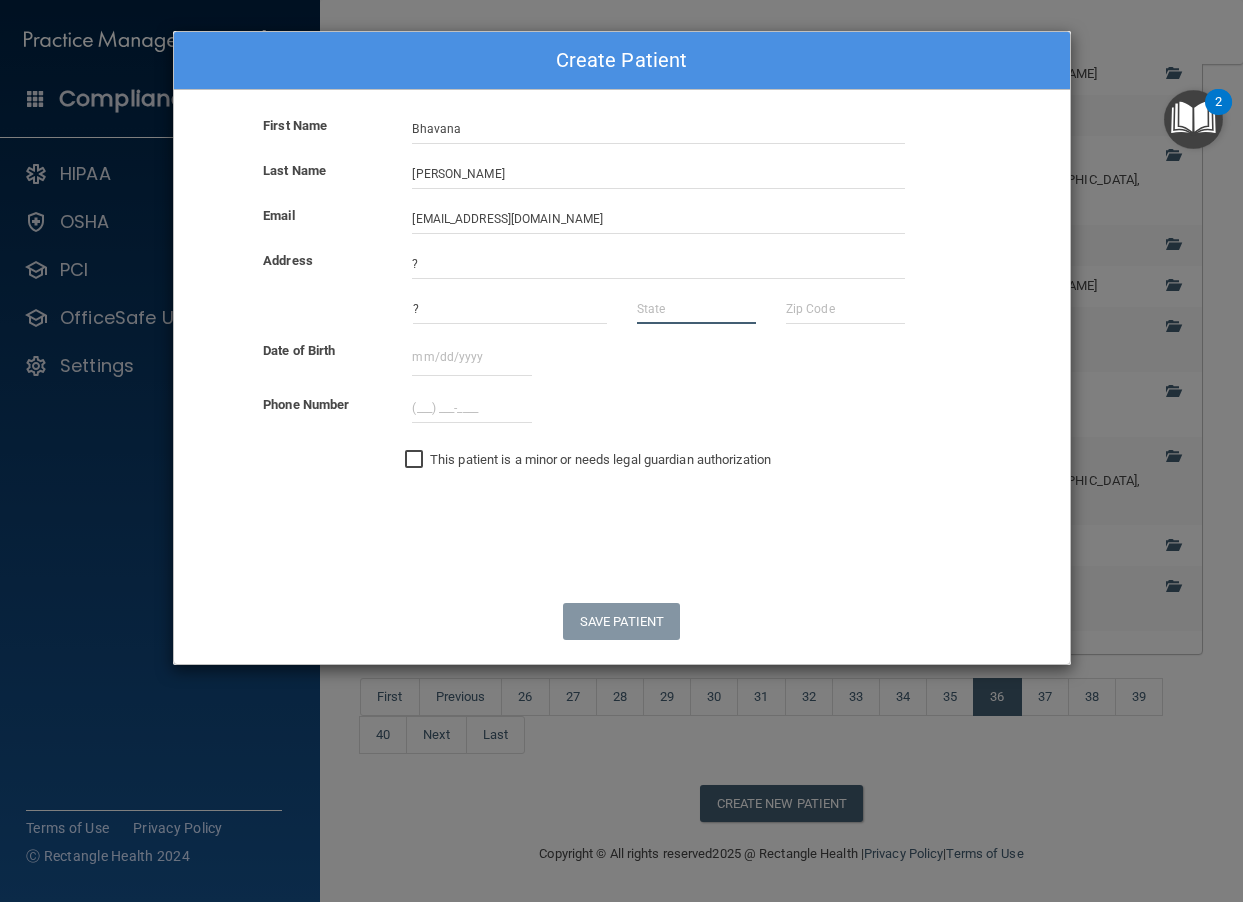 click at bounding box center [696, 309] 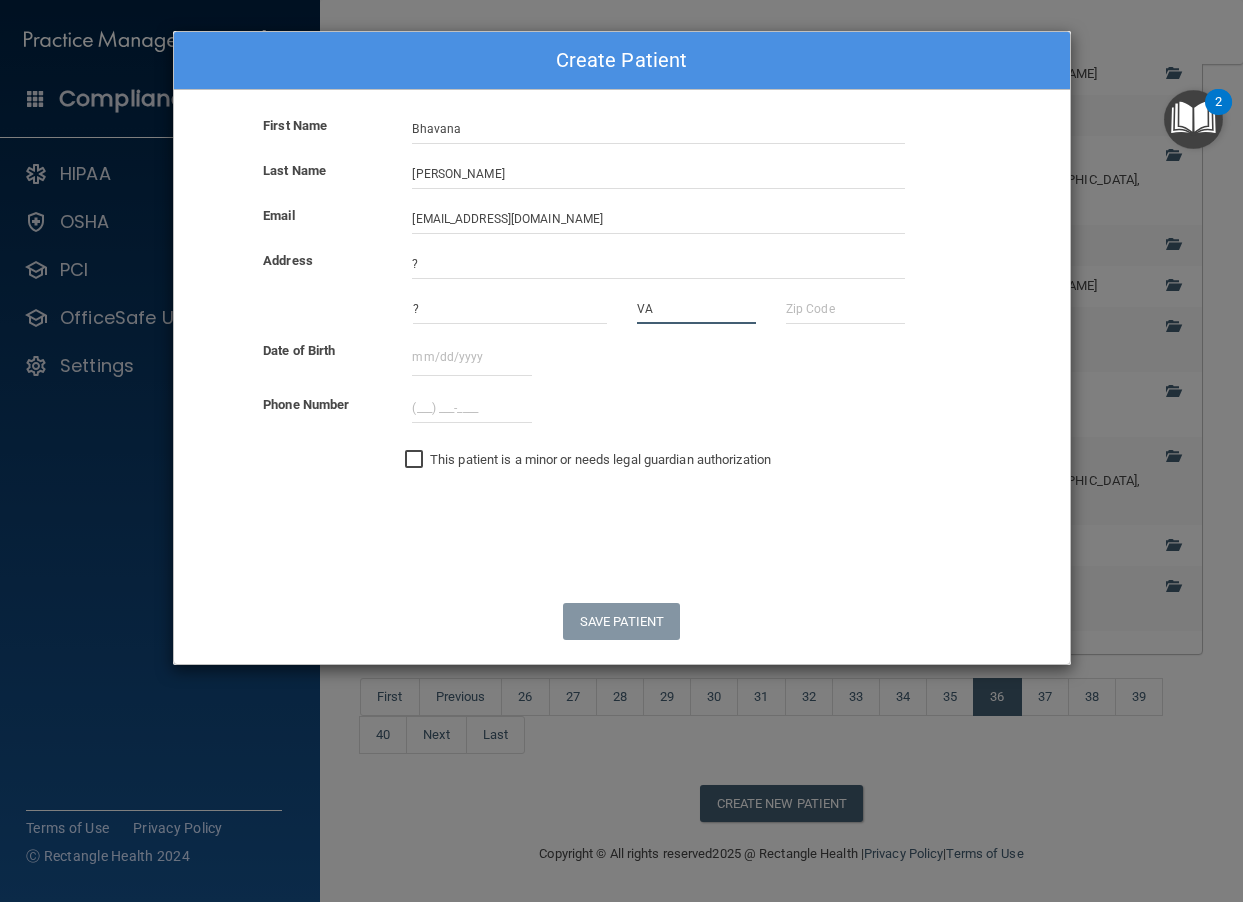 type on "VA" 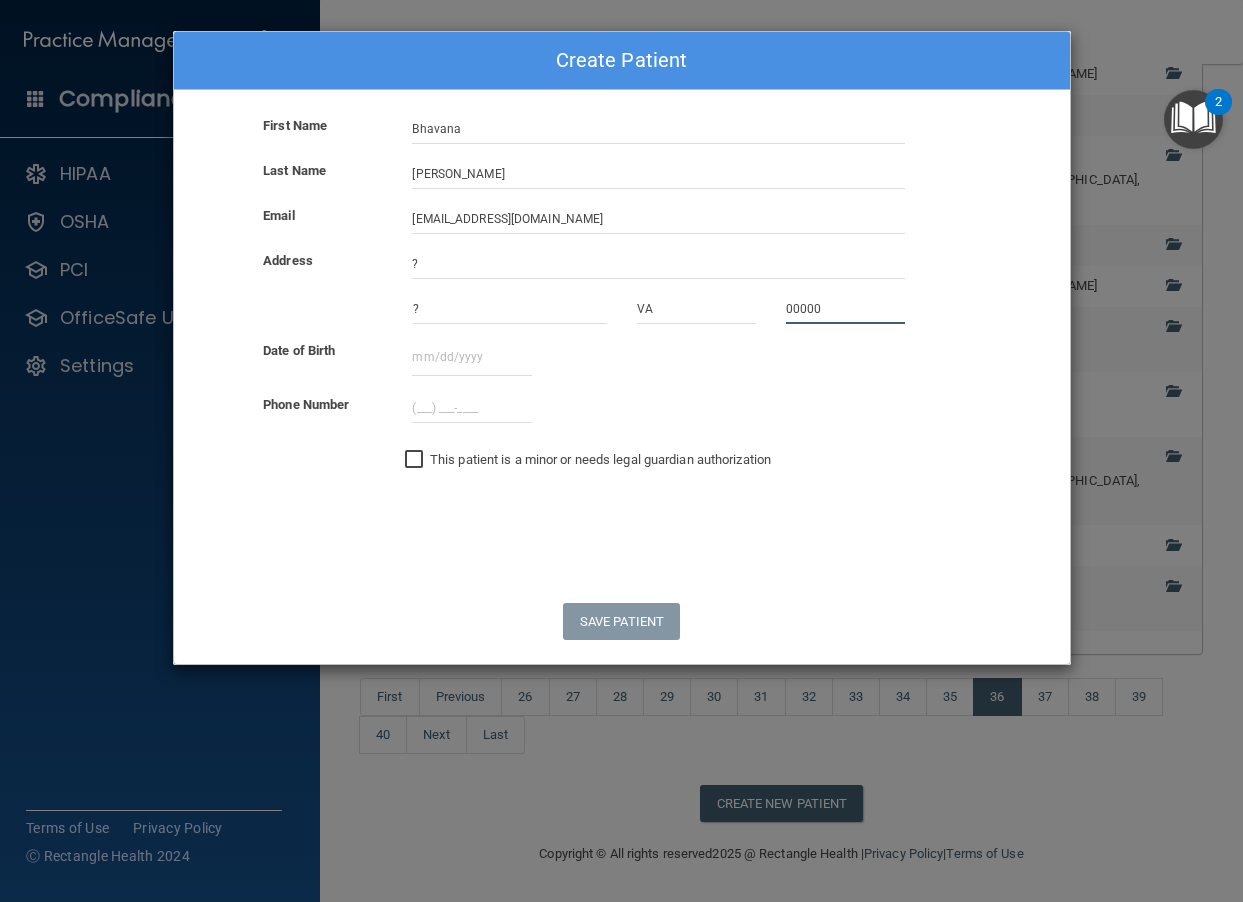 type on "00000" 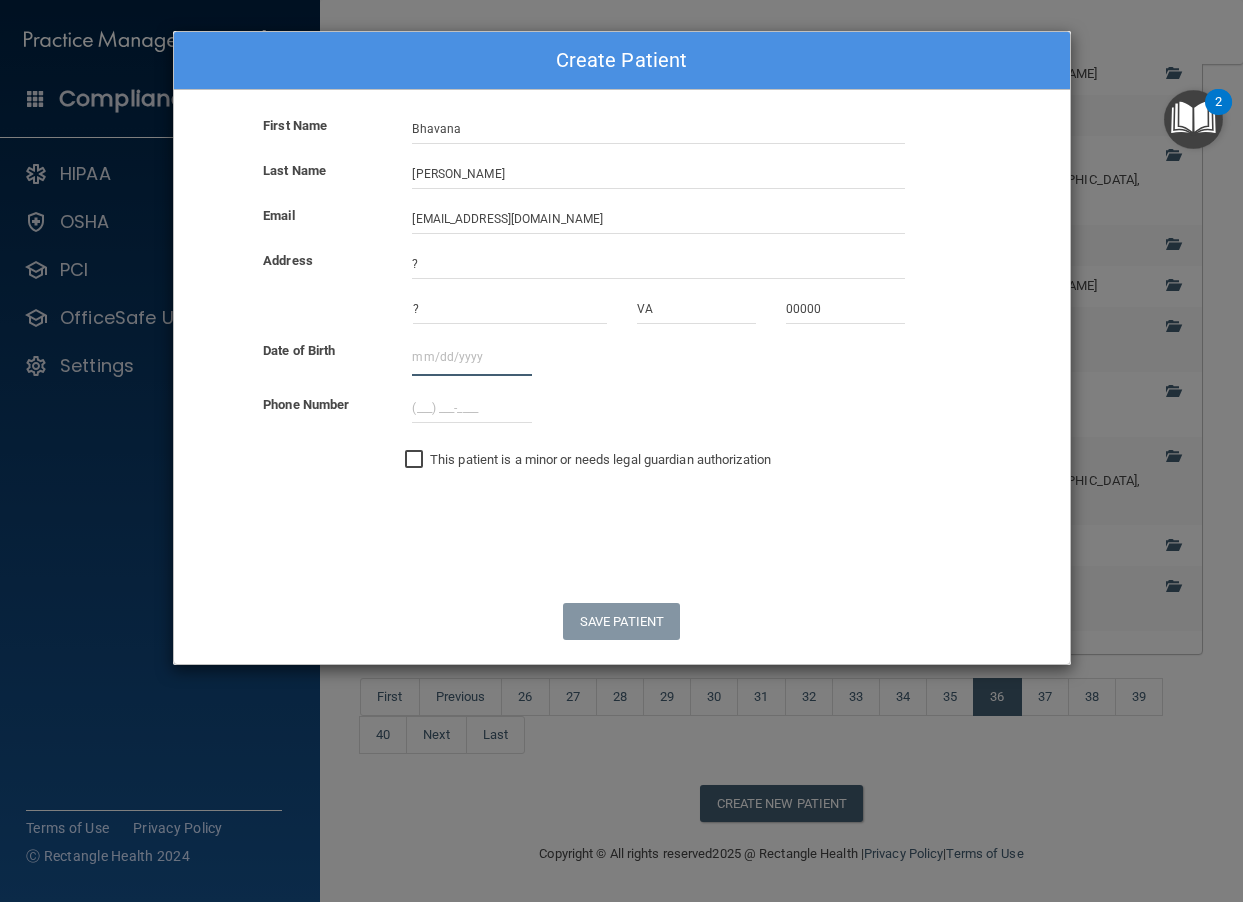 click at bounding box center [471, 357] 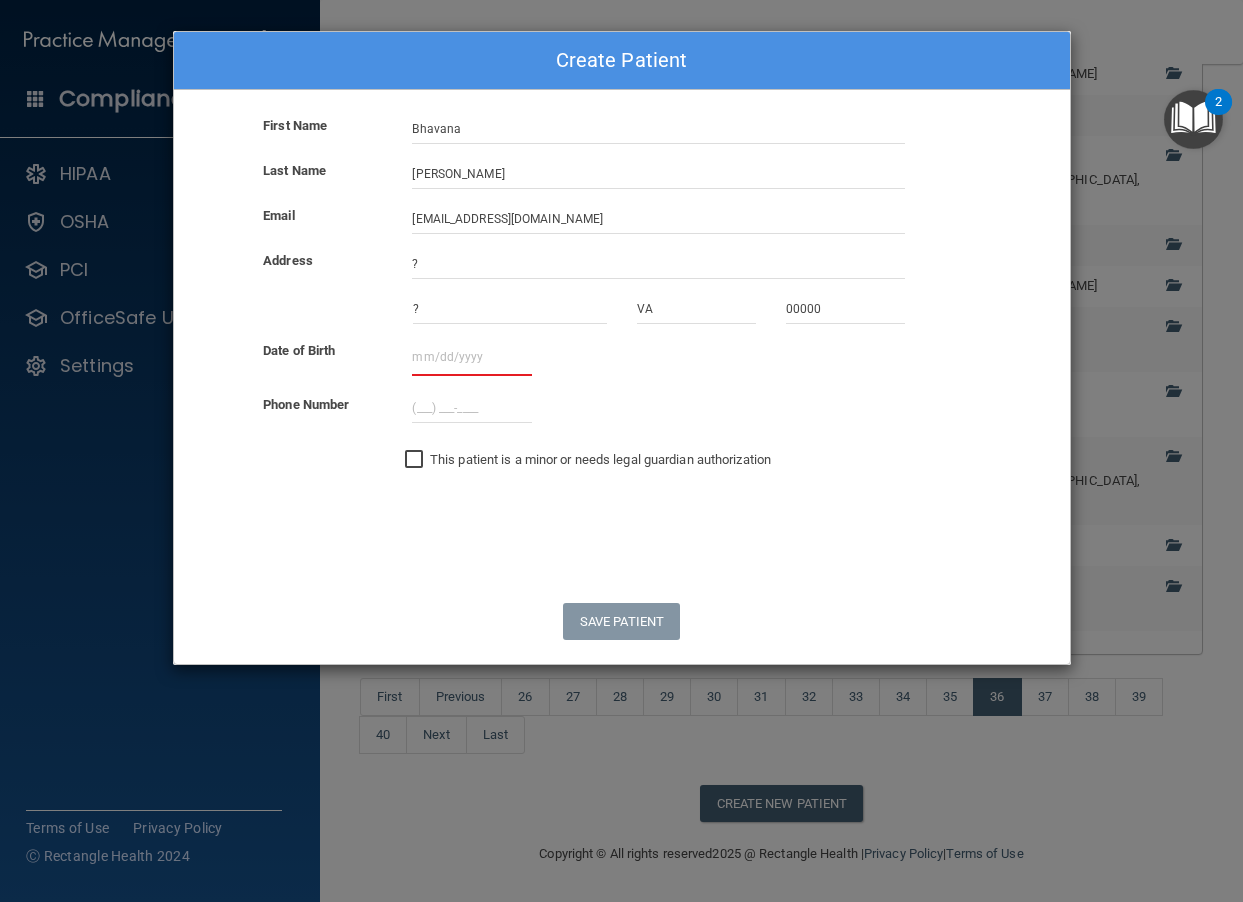 click at bounding box center (471, 357) 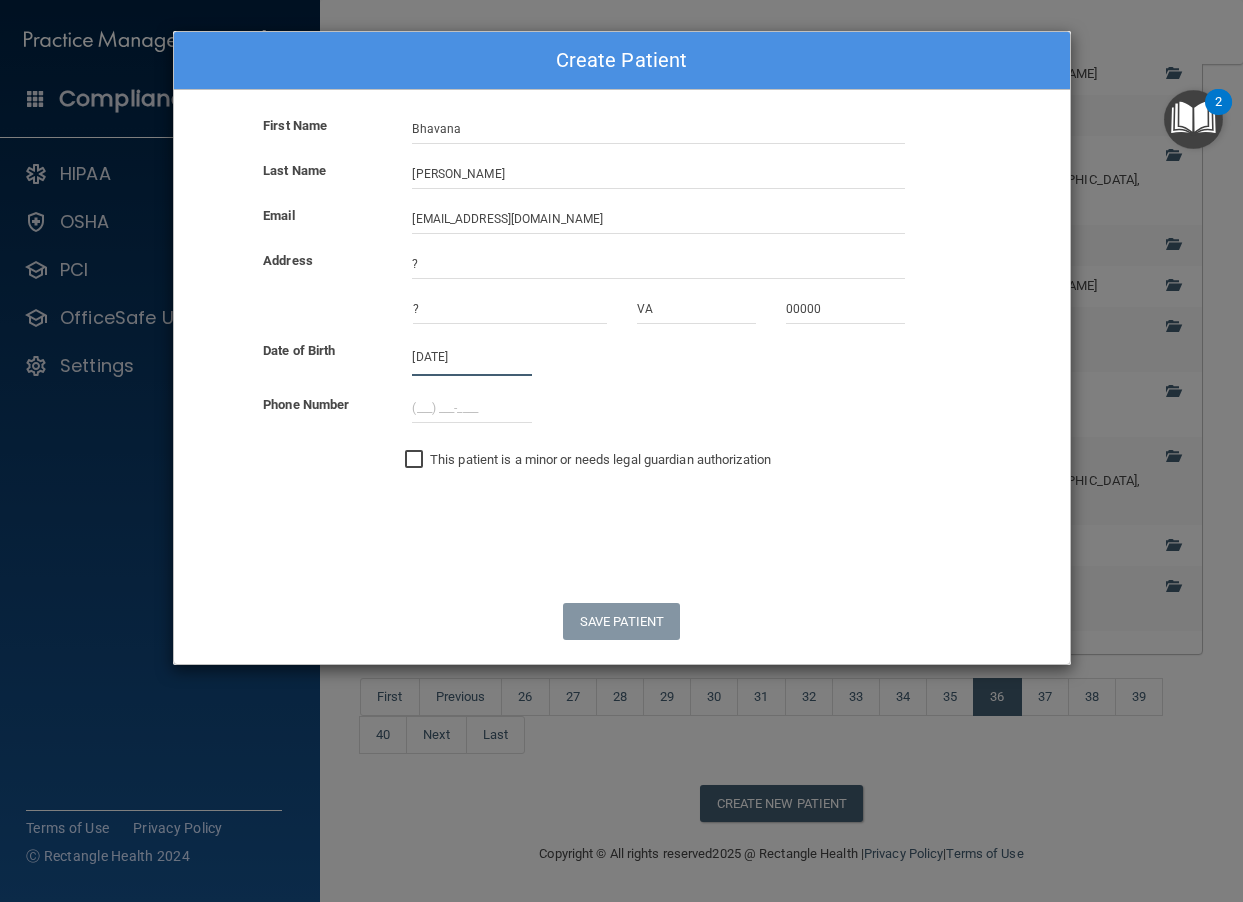 type on "[DATE]" 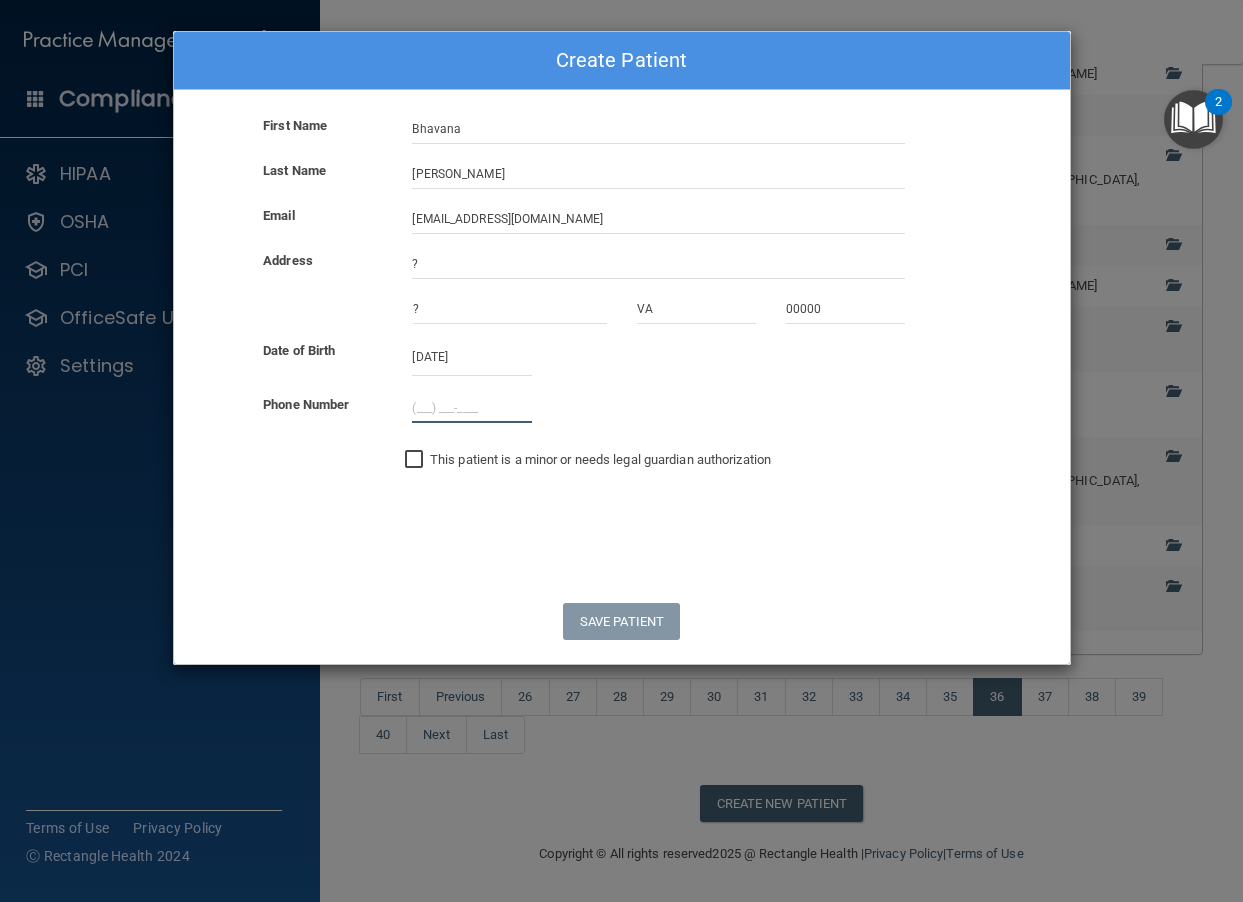 type on "(___) ___-____" 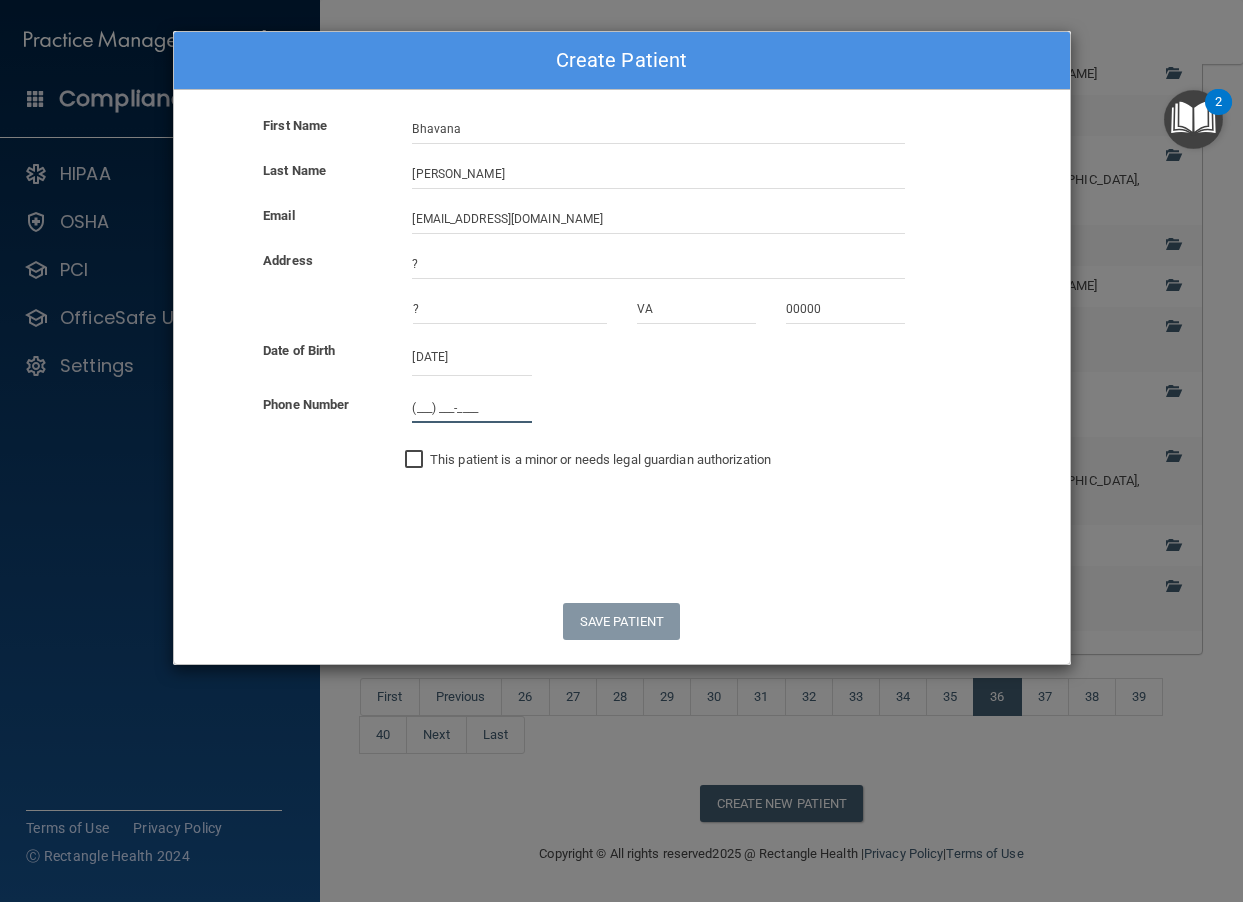 click on "(___) ___-____" at bounding box center [471, 408] 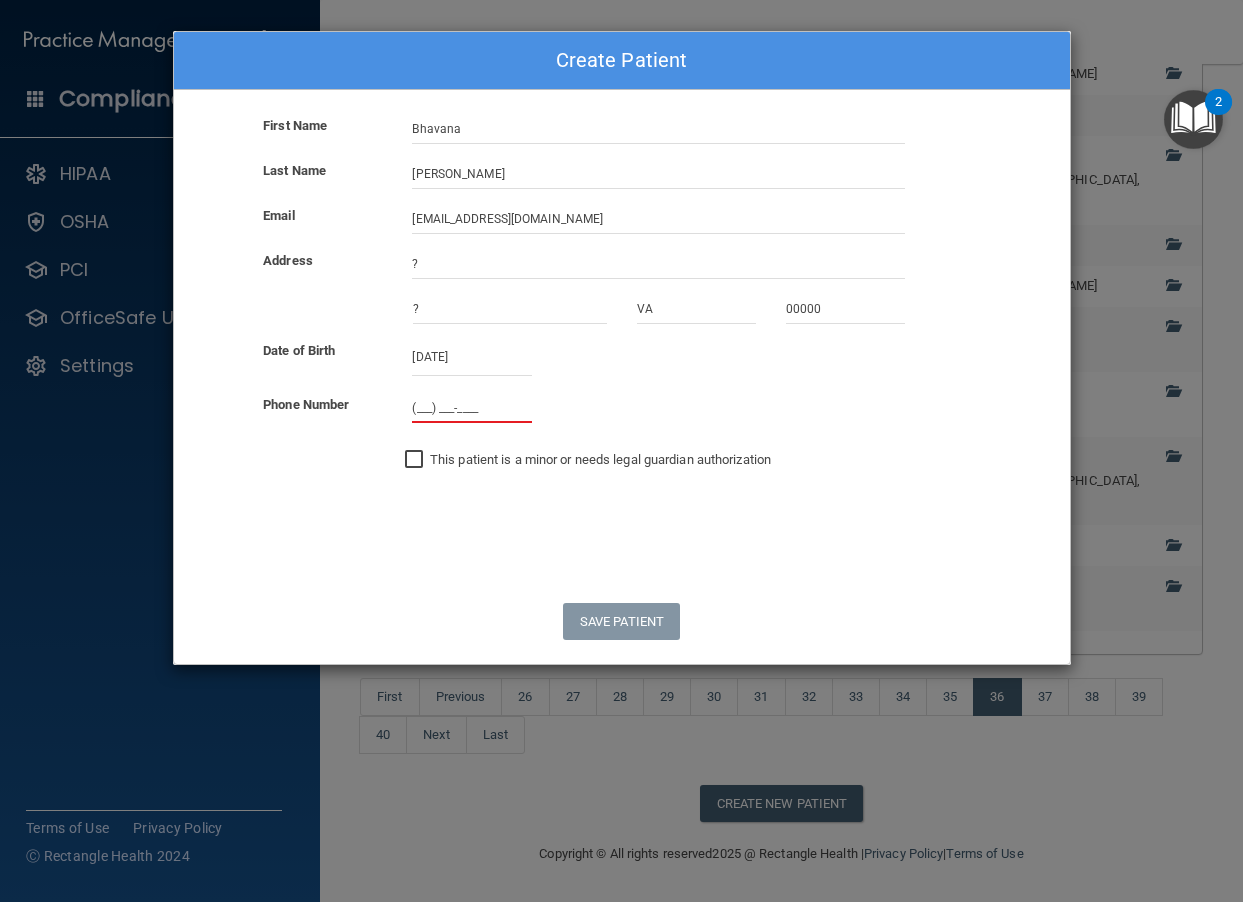 click on "(___) ___-____" at bounding box center [471, 408] 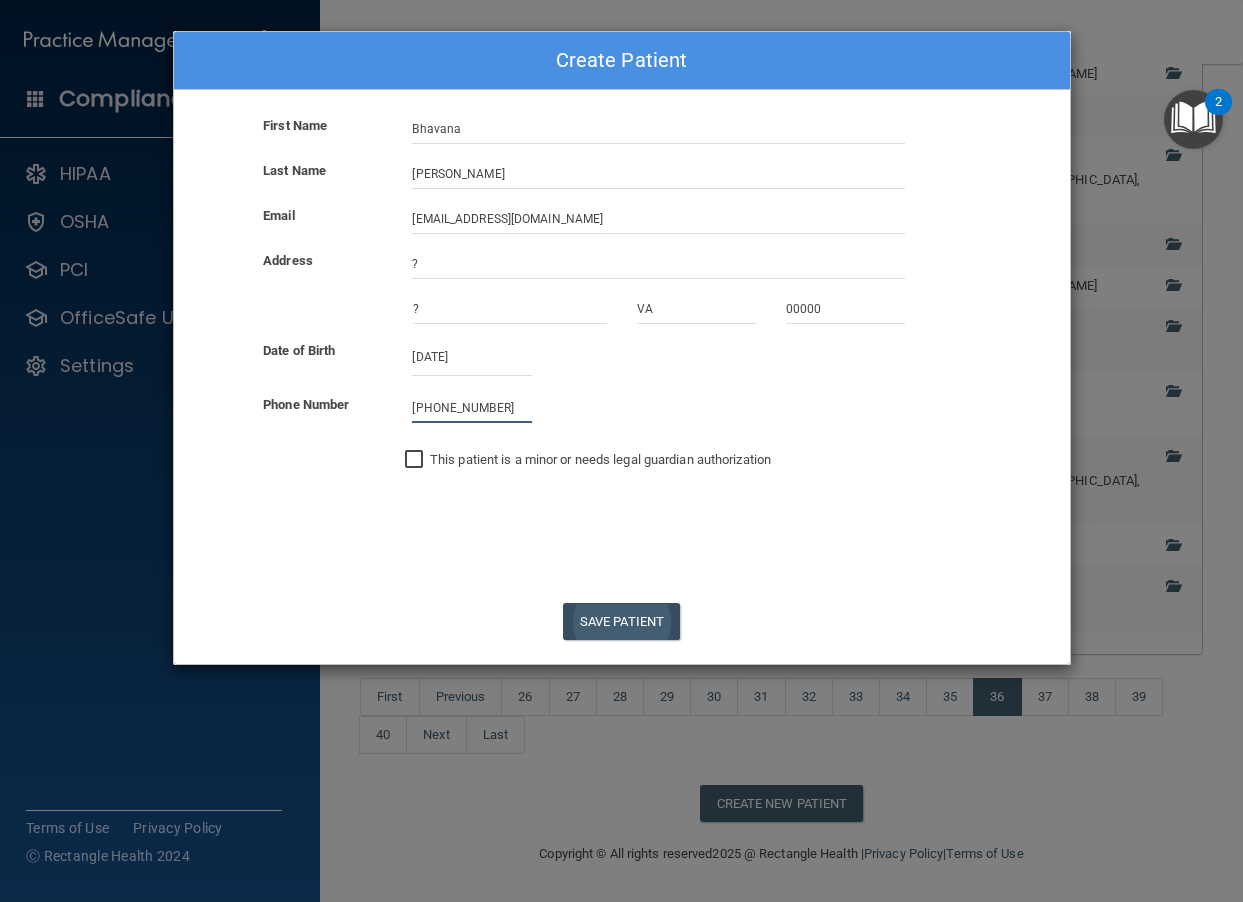 type on "[PHONE_NUMBER]" 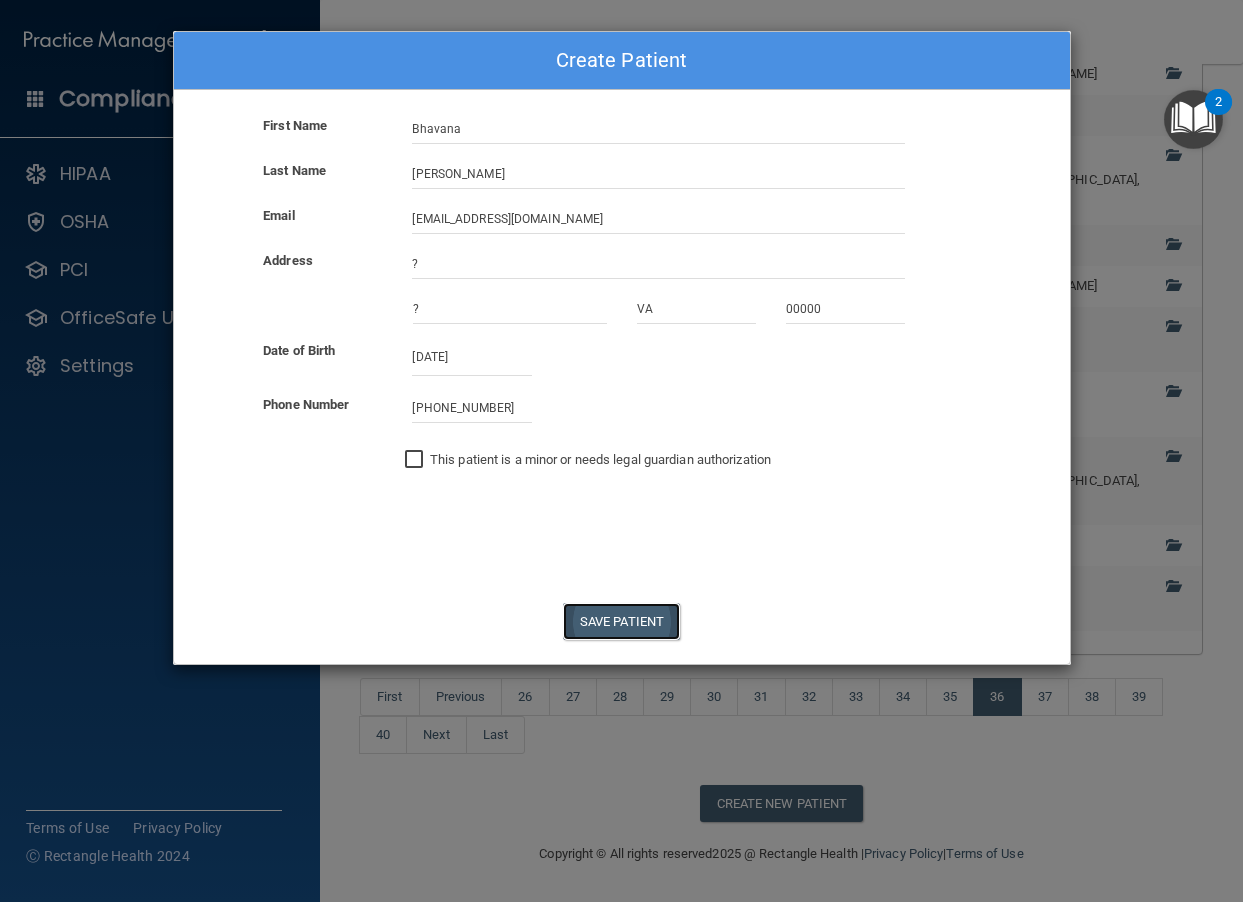click on "Save Patient" at bounding box center [621, 621] 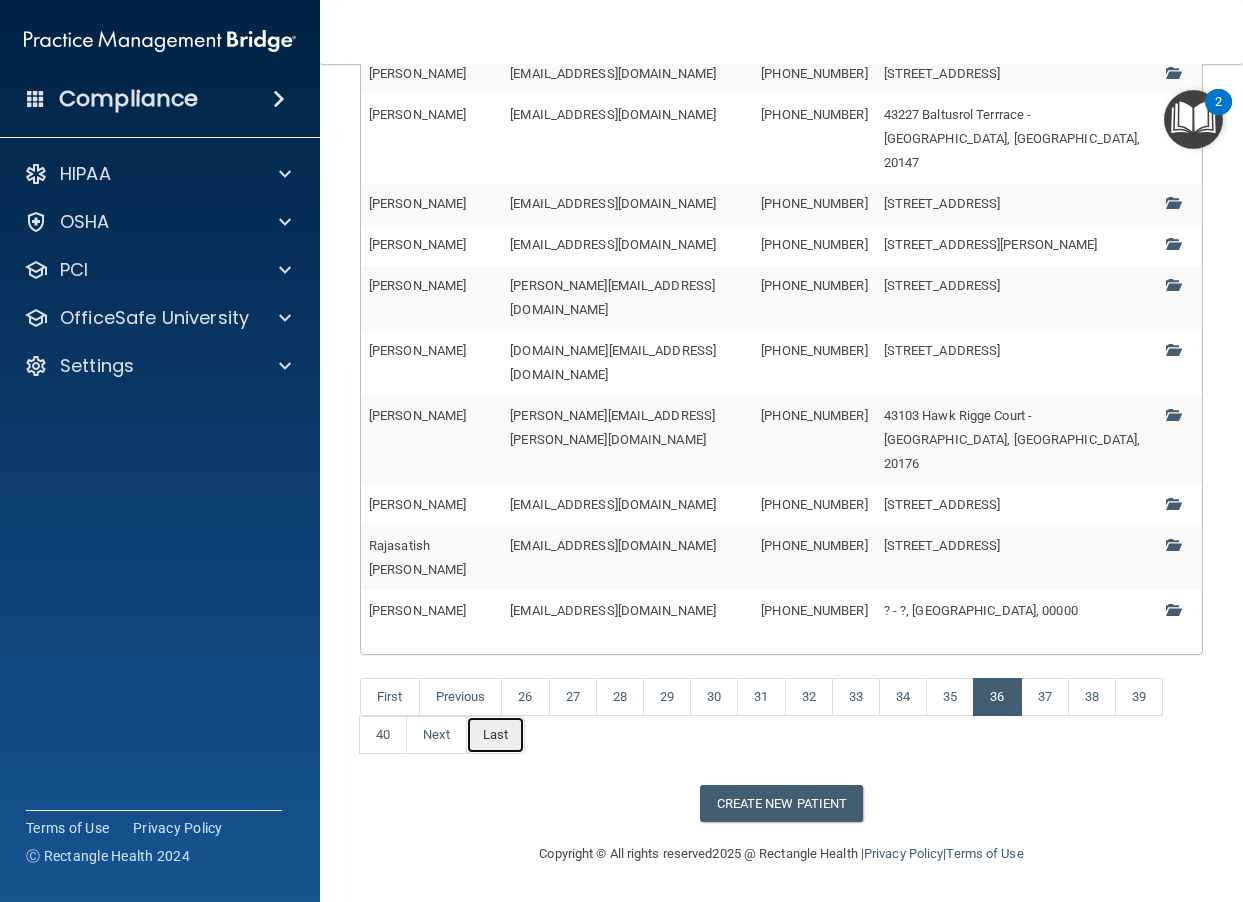 click on "Last" at bounding box center (495, 735) 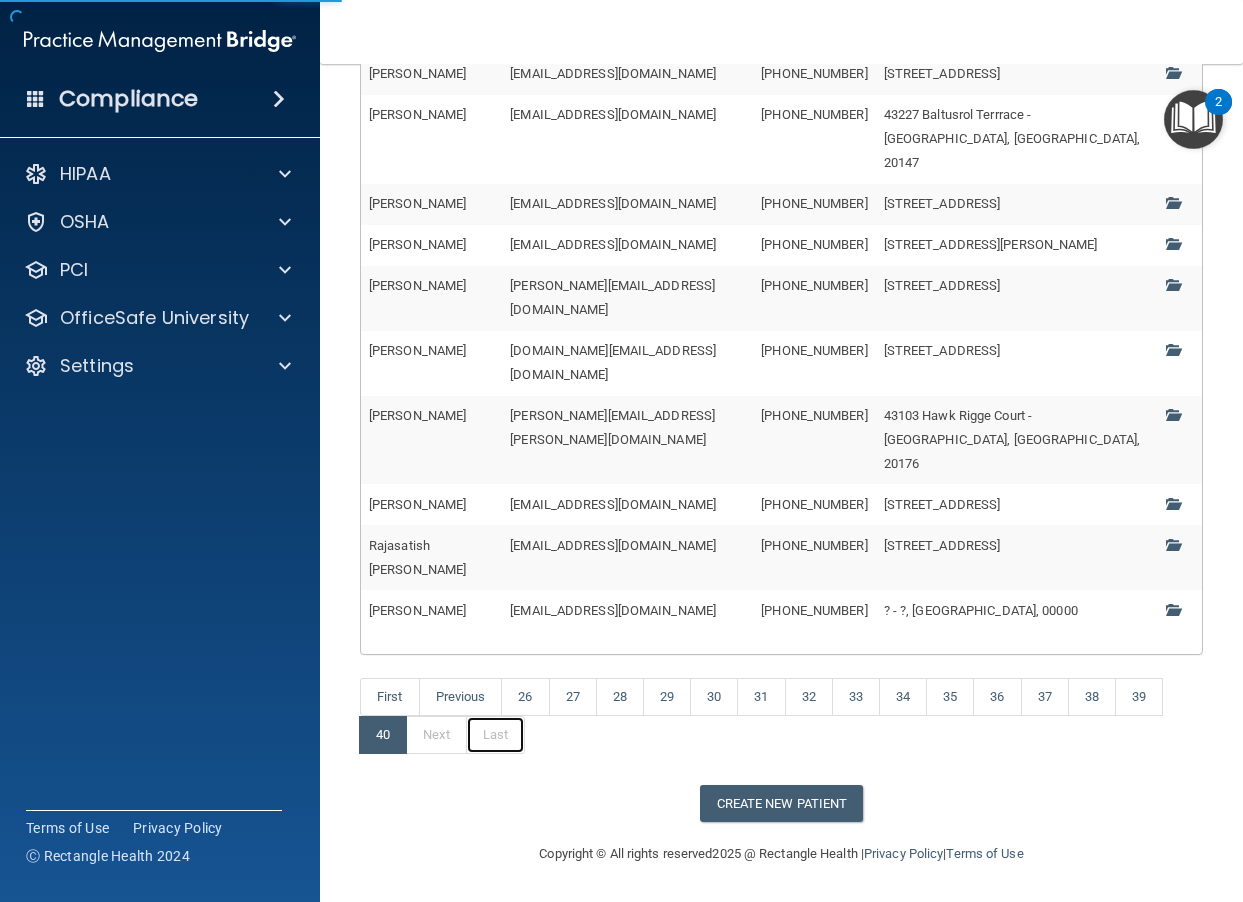 scroll, scrollTop: 62, scrollLeft: 0, axis: vertical 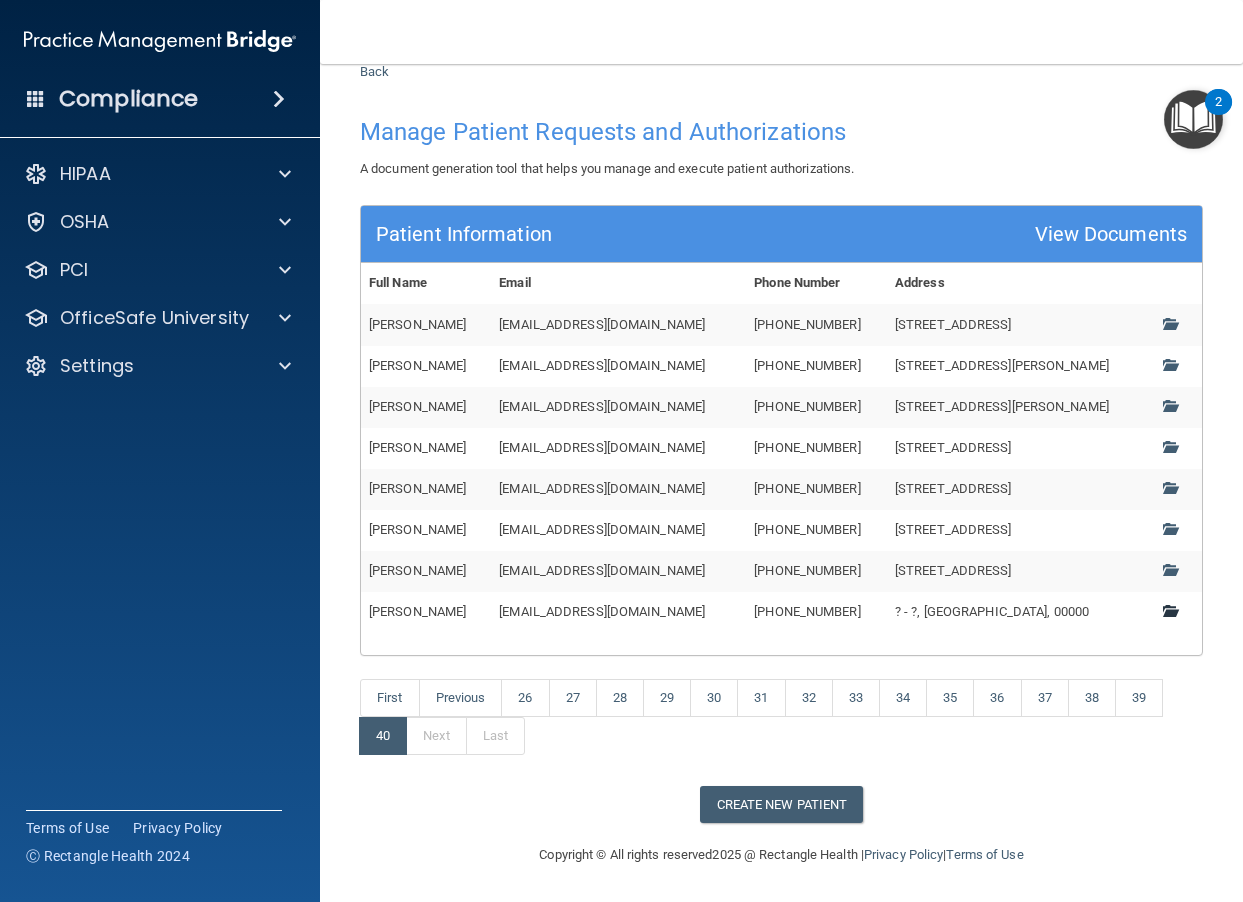 click at bounding box center (1169, 610) 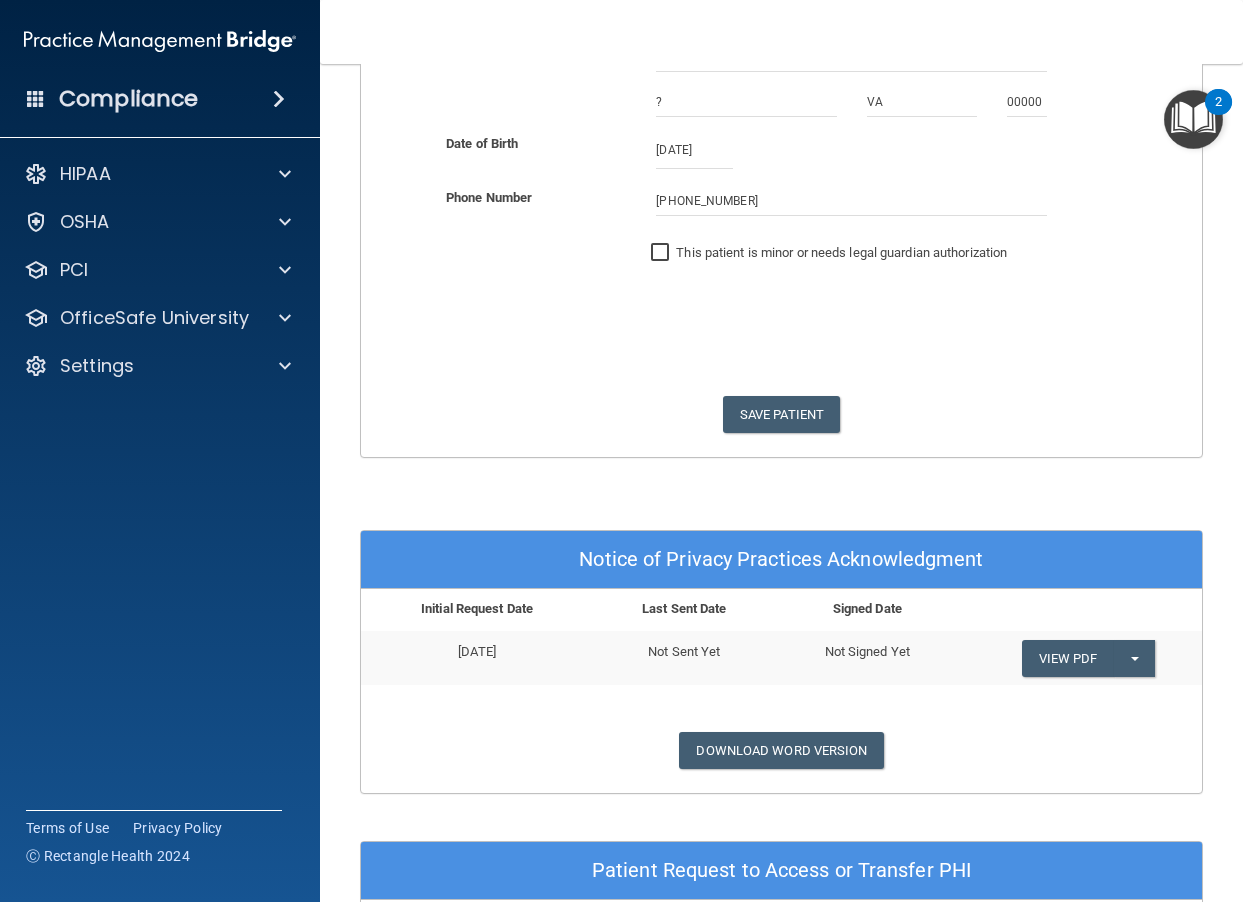 scroll, scrollTop: 332, scrollLeft: 0, axis: vertical 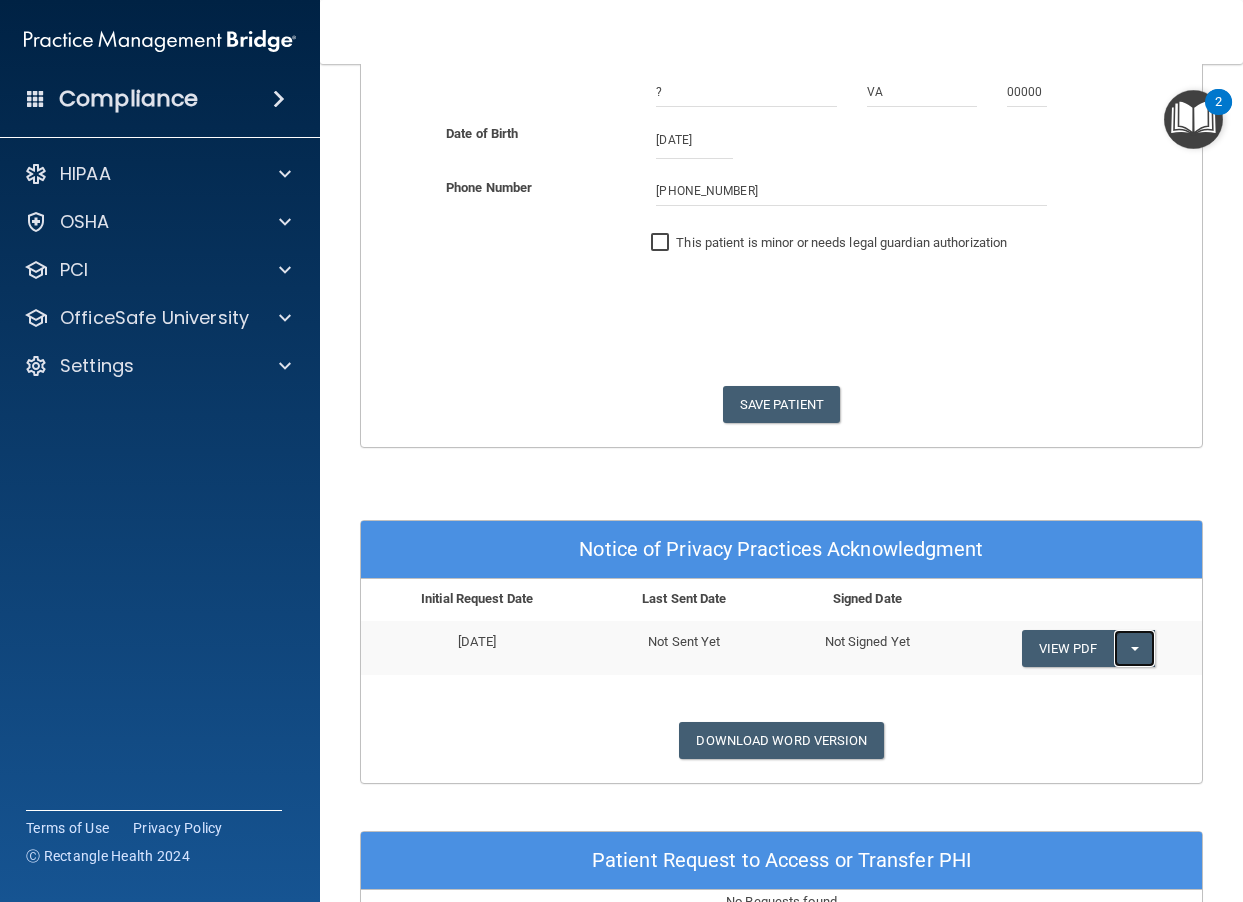 click on "Split button!" at bounding box center (1134, 648) 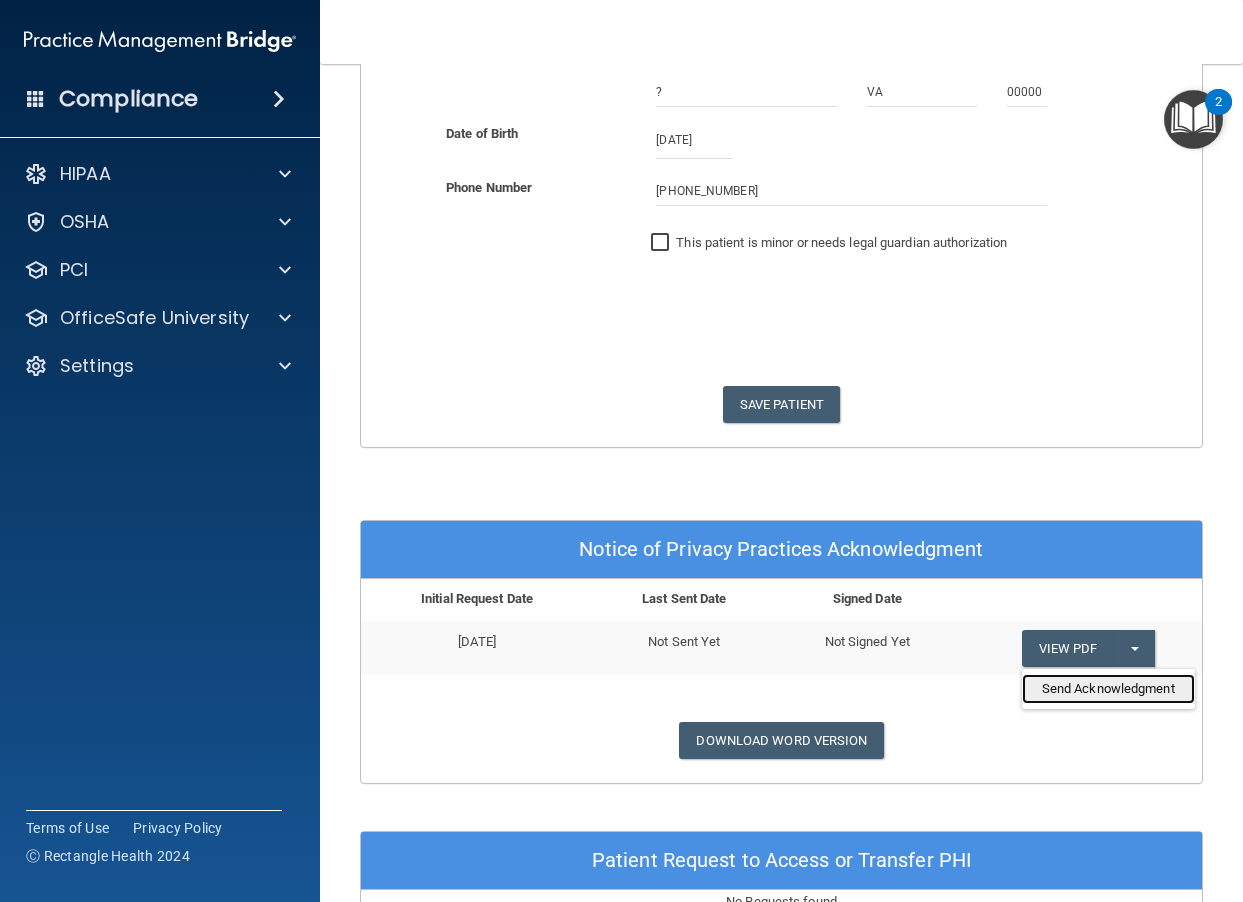 click on "Send Acknowledgment" at bounding box center [1108, 689] 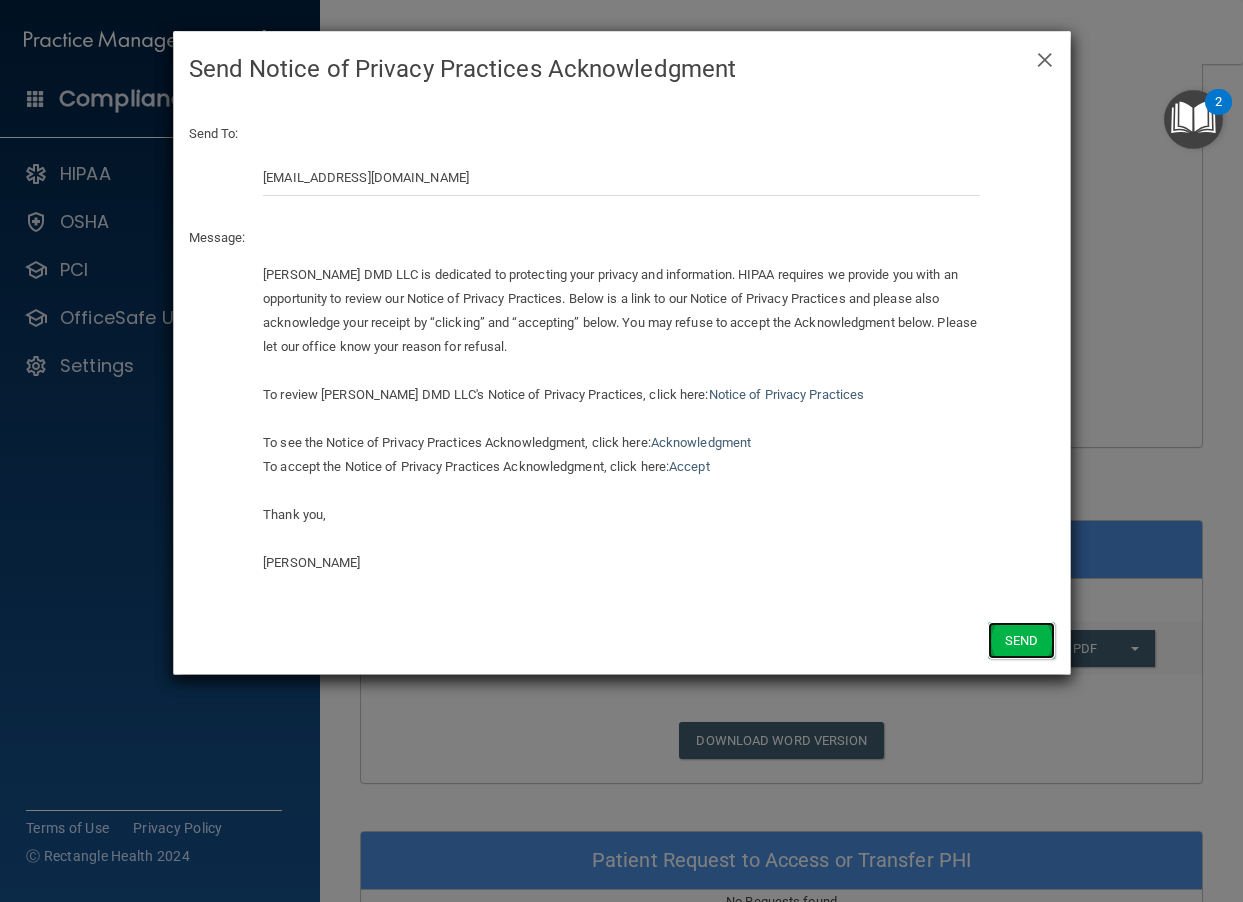 click on "Send" at bounding box center (1021, 640) 